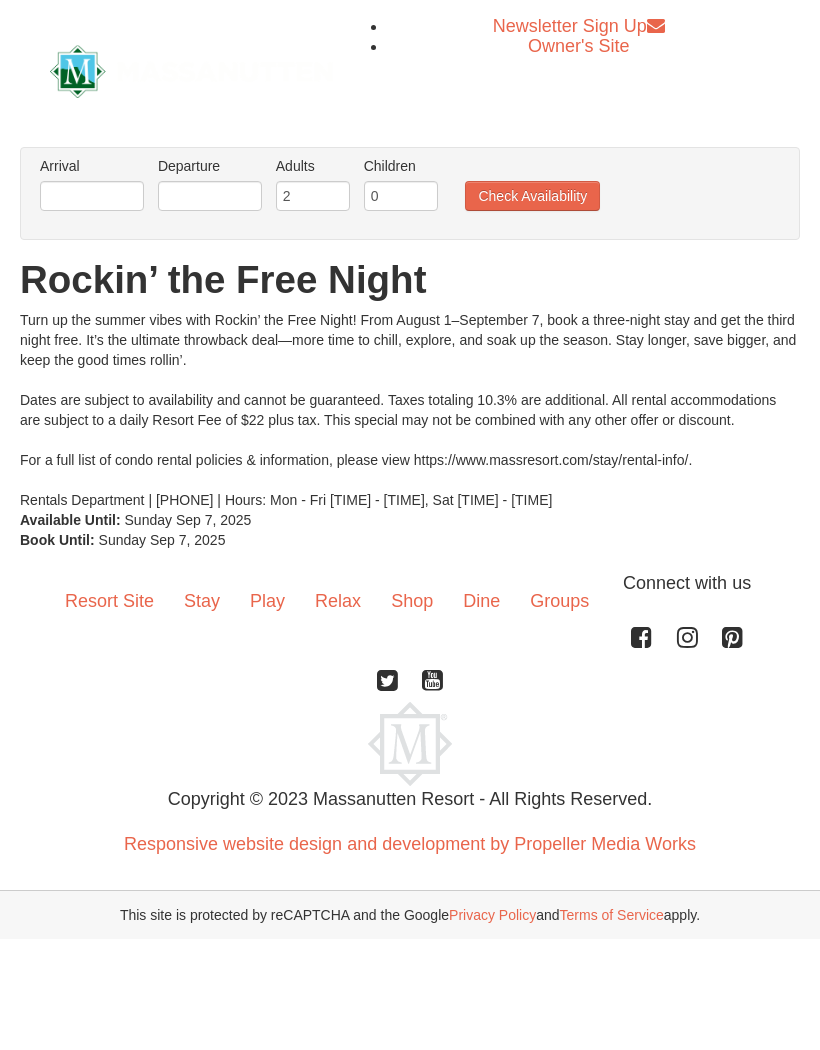 scroll, scrollTop: 0, scrollLeft: 0, axis: both 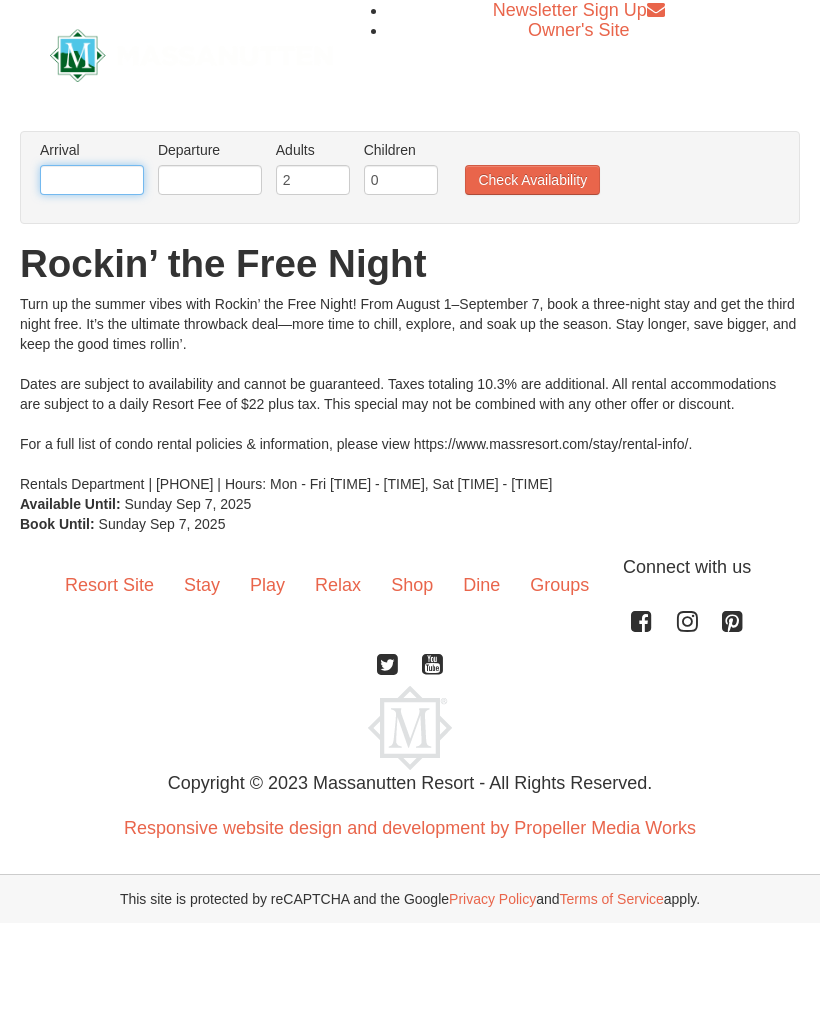 click at bounding box center (92, 180) 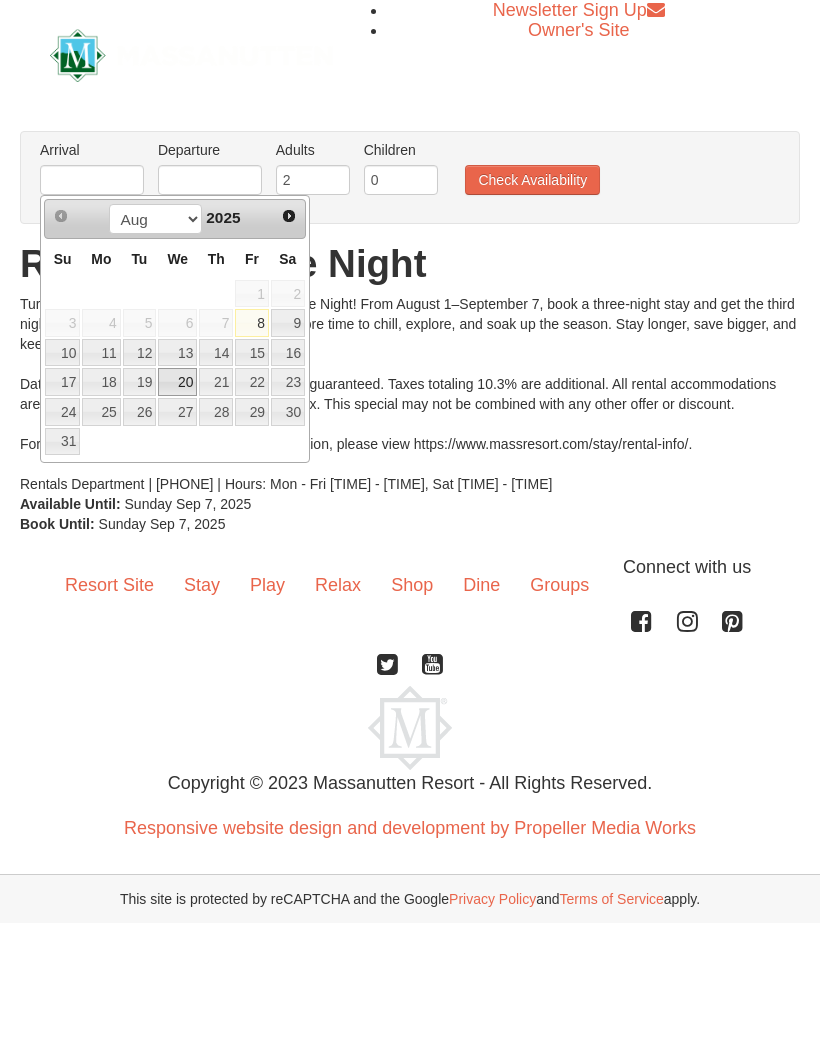 click on "20" at bounding box center (177, 382) 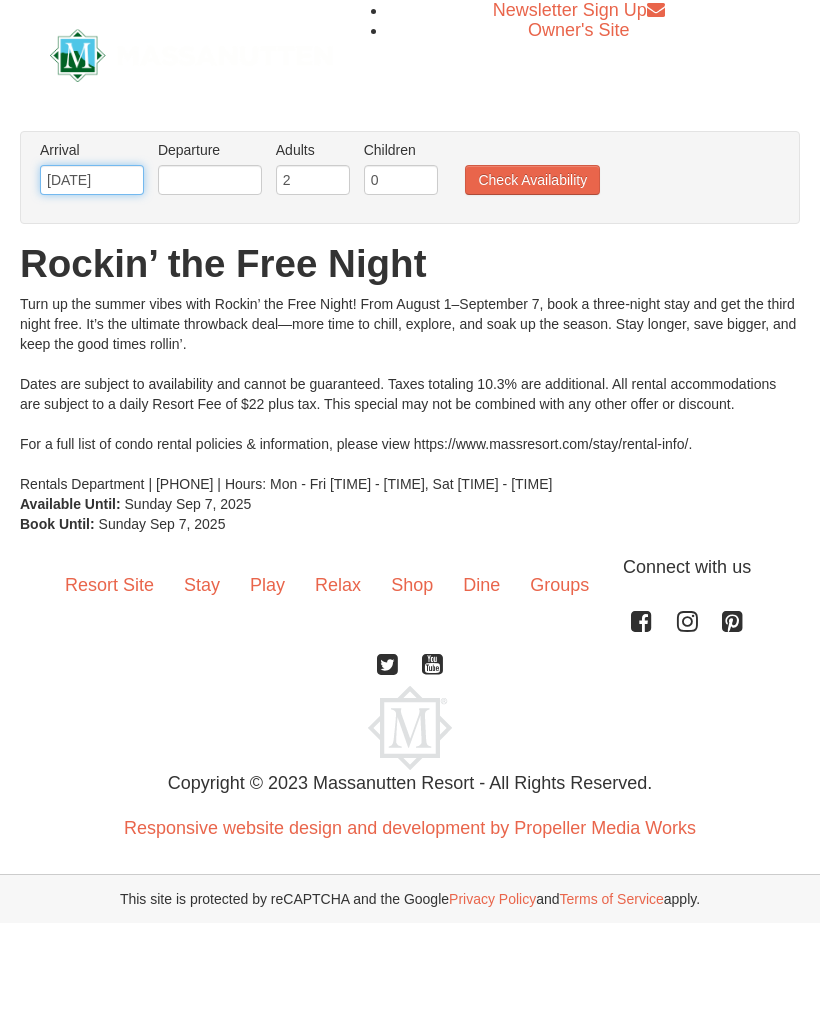 click on "[DATE]" at bounding box center (92, 180) 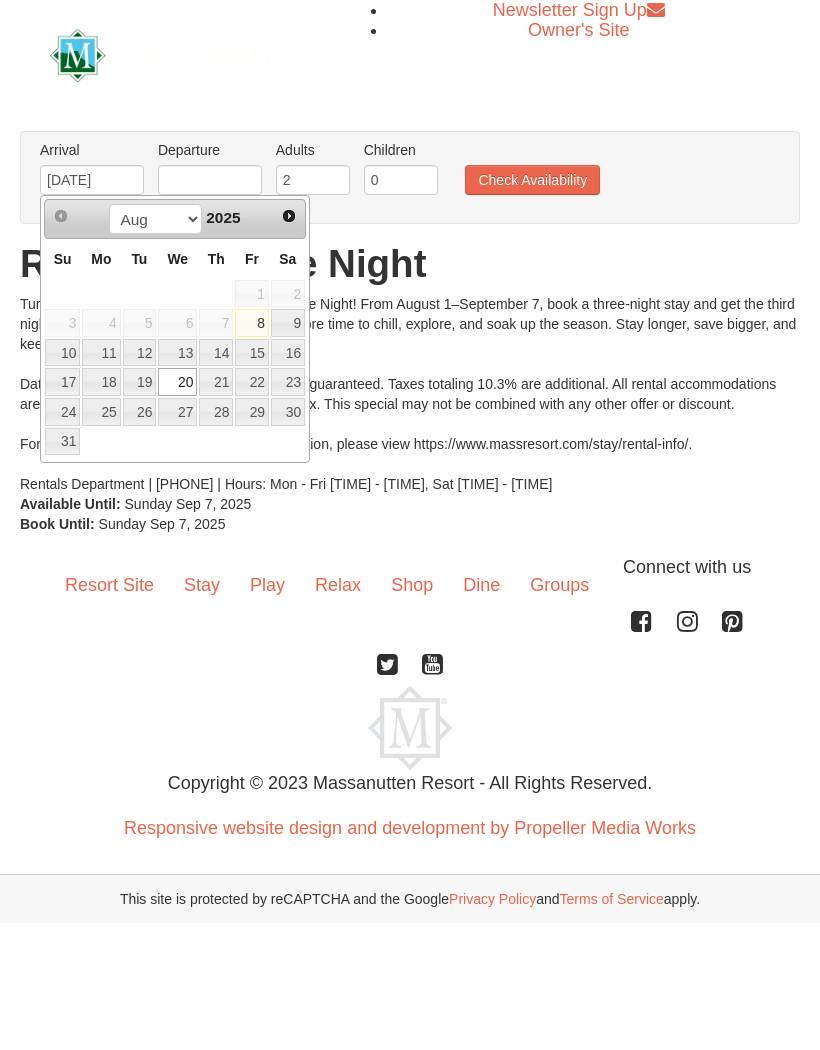 click on "19" at bounding box center (140, 382) 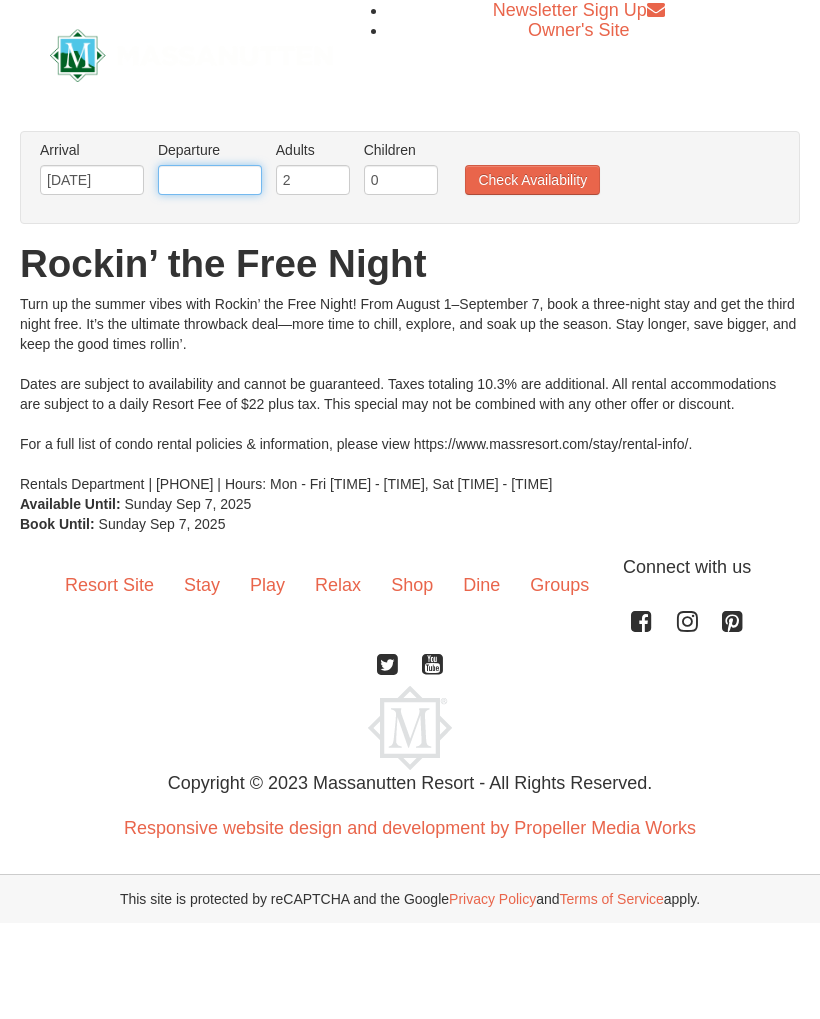 click at bounding box center [210, 180] 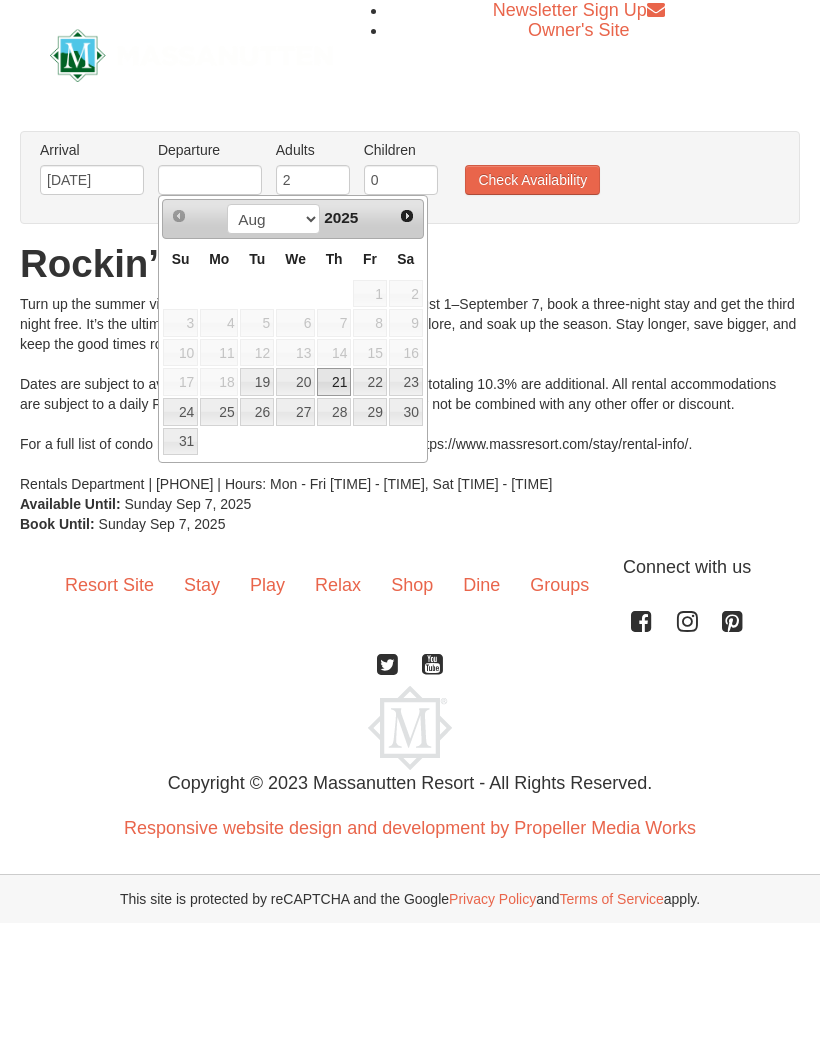 click on "21" at bounding box center (334, 382) 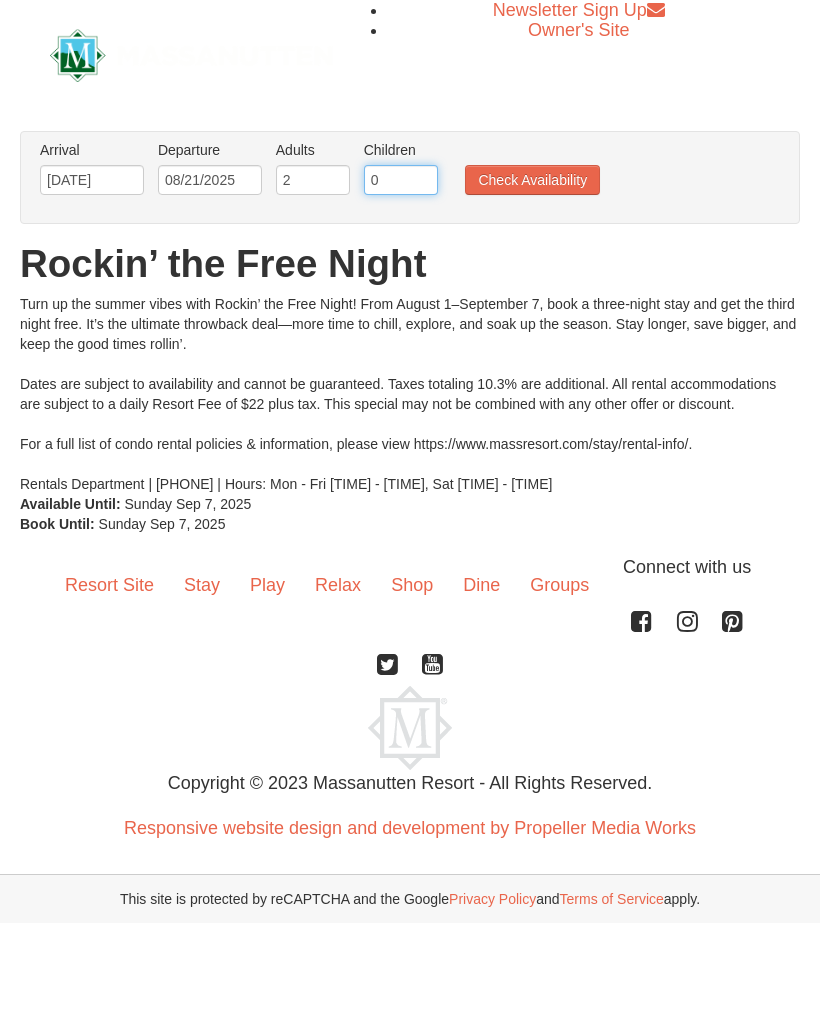 click on "0" at bounding box center (401, 180) 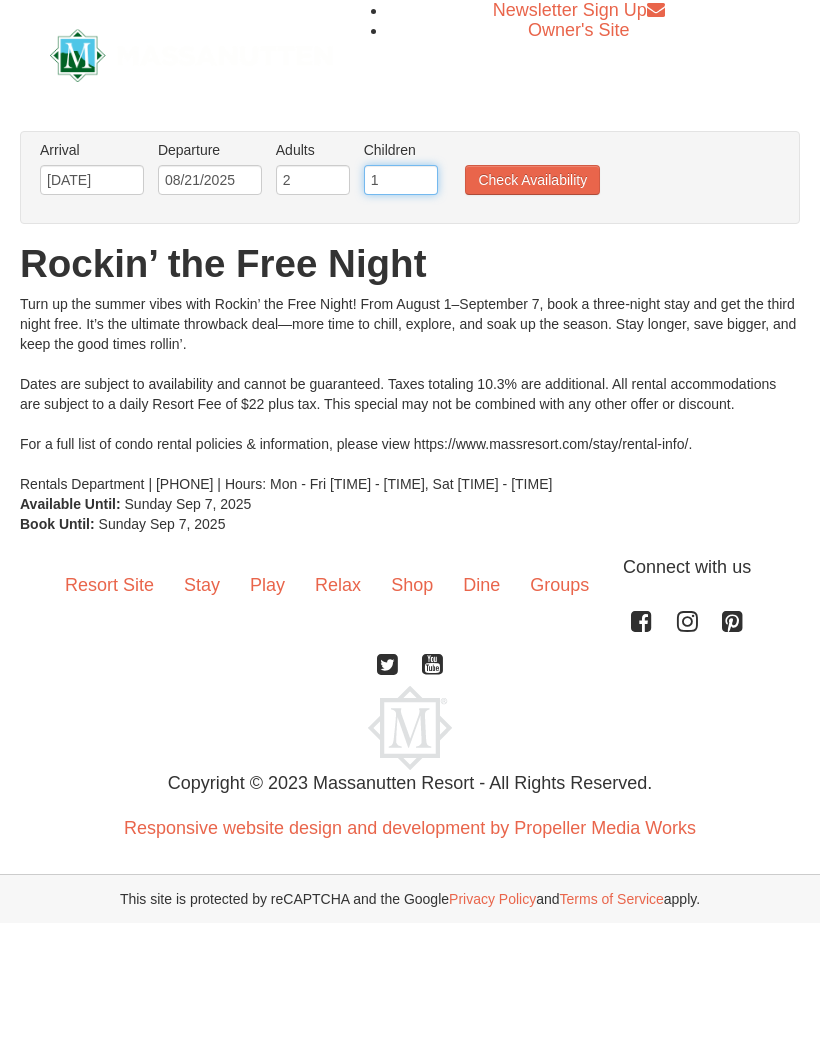 type on "1" 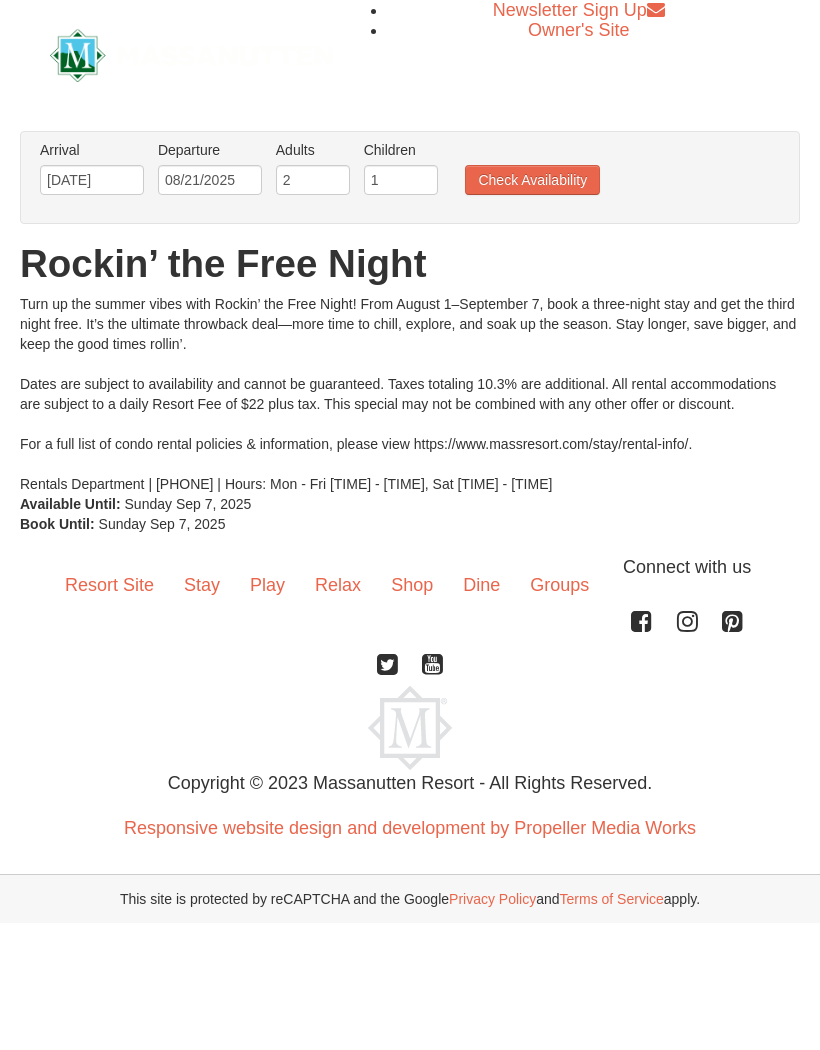 click on "Check Availability" at bounding box center (532, 180) 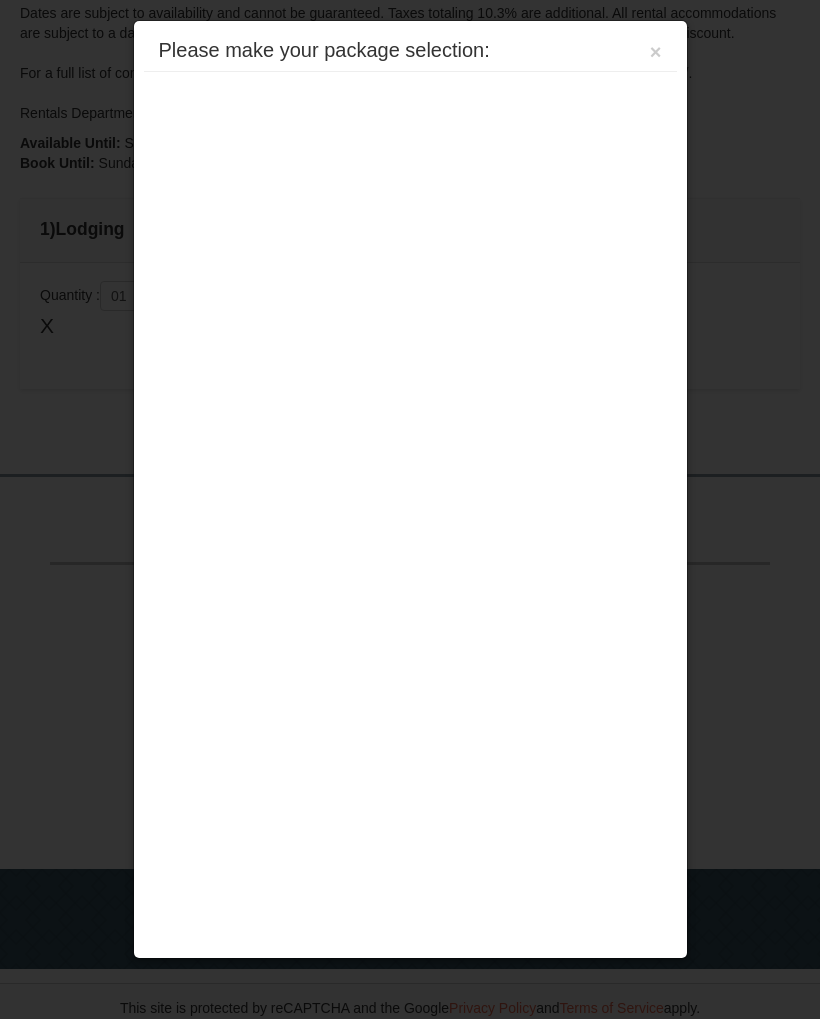 scroll, scrollTop: 383, scrollLeft: 0, axis: vertical 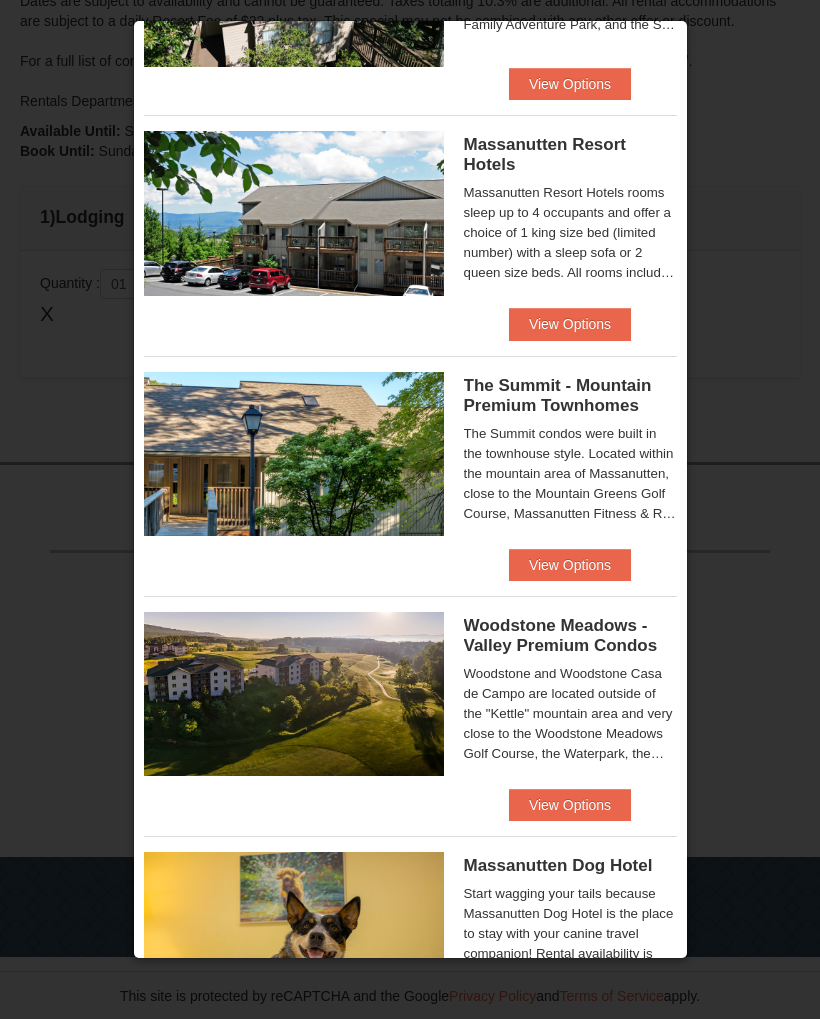 click on "Massanutten Resort Hotels
Hotel Queen Room
$132.00
Rockin’ the Free Night" at bounding box center (410, 211) 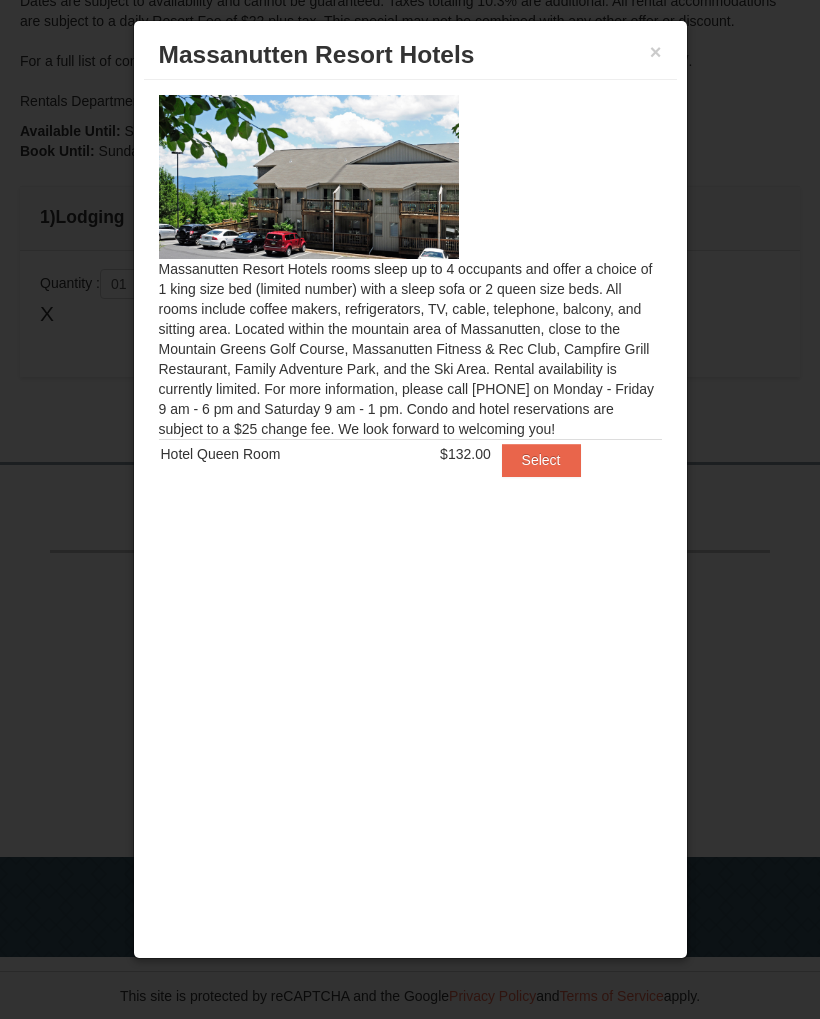 click on "Select" at bounding box center (541, 460) 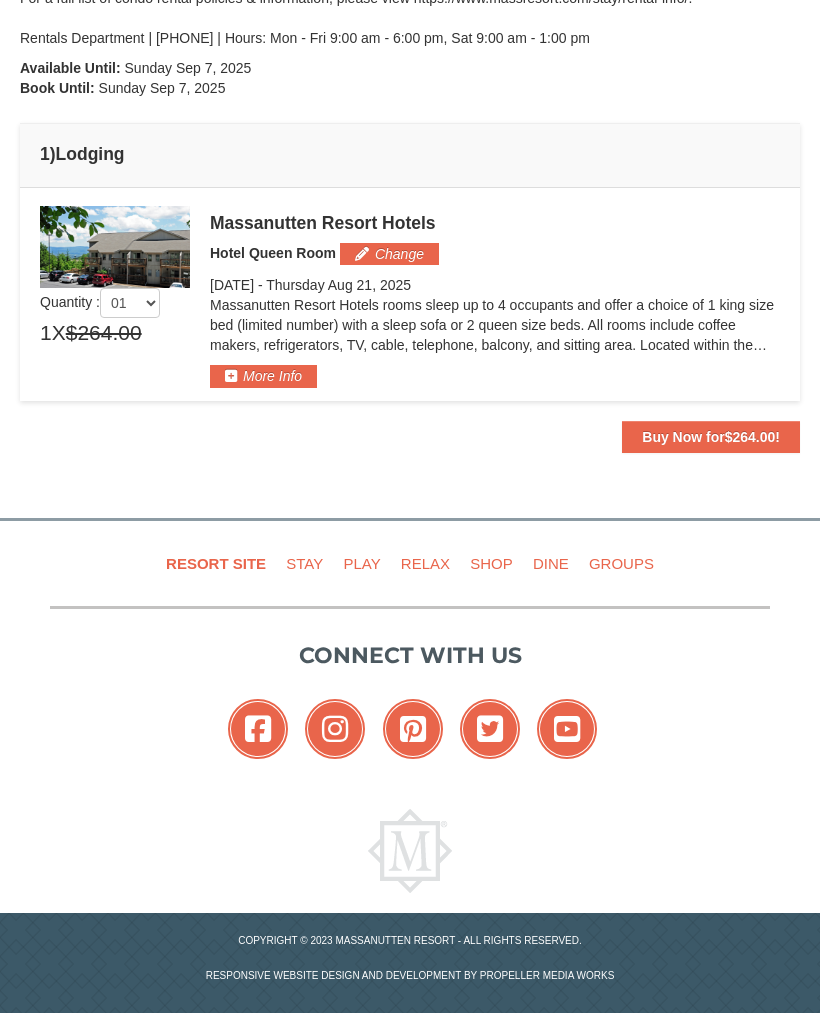 scroll, scrollTop: 444, scrollLeft: 0, axis: vertical 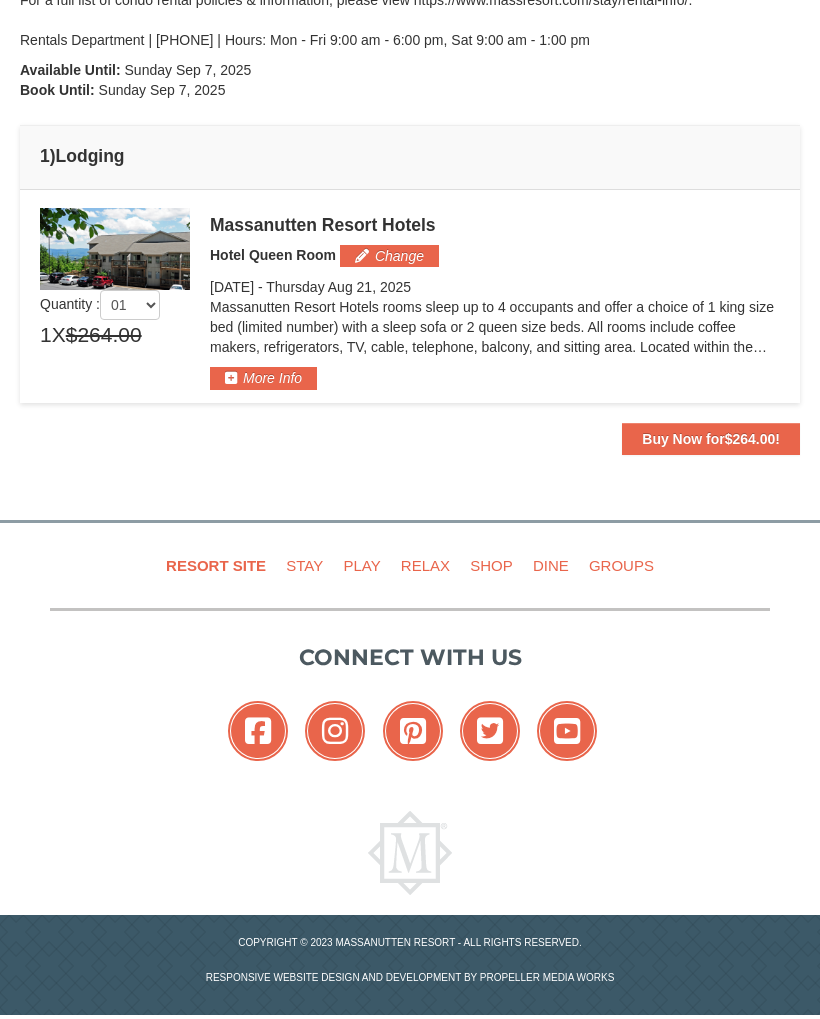 click on "Massanutten Resort Hotels
Hotel Queen Room
Change
Tuesday Aug 19, 2025
-
Thursday Aug 21, 2025" at bounding box center (495, 299) 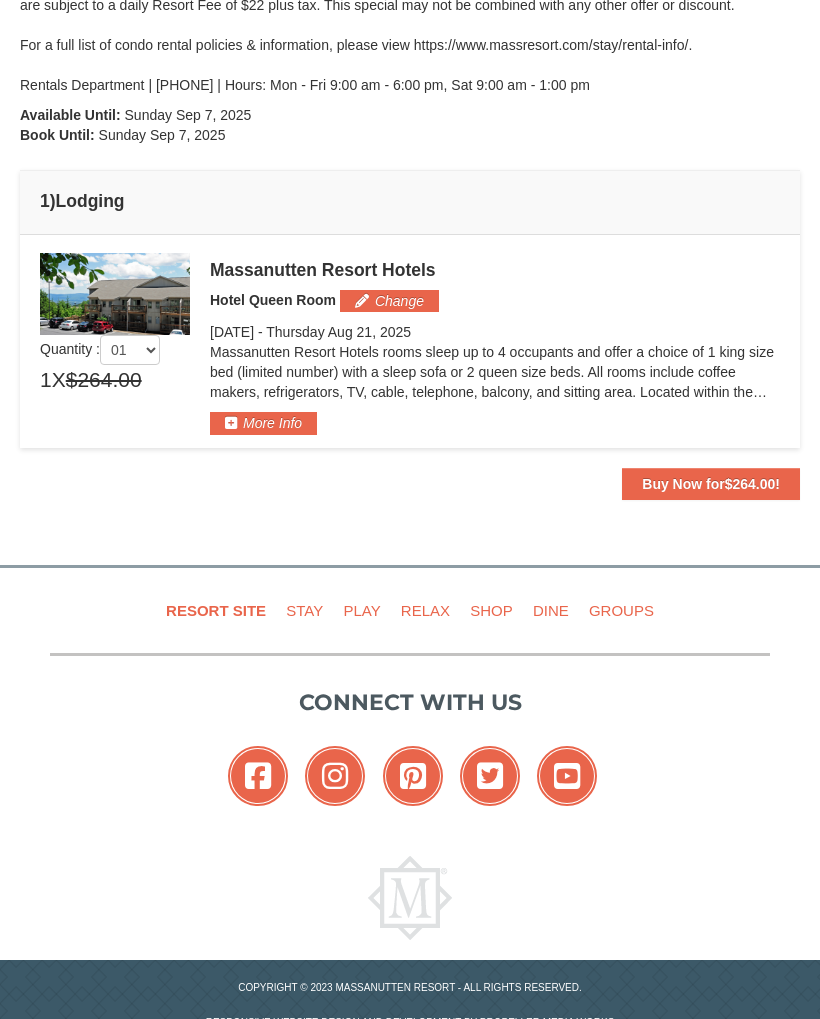scroll, scrollTop: 388, scrollLeft: 0, axis: vertical 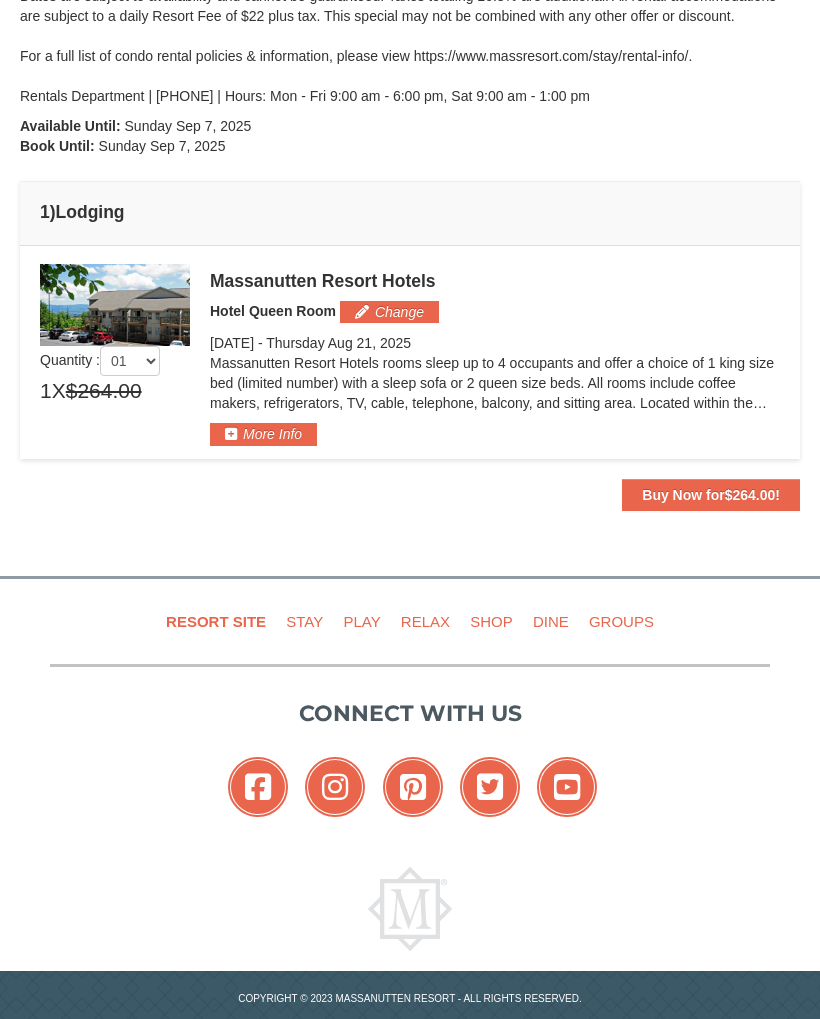 click on "Buy Now for
$264.00 !" at bounding box center [711, 495] 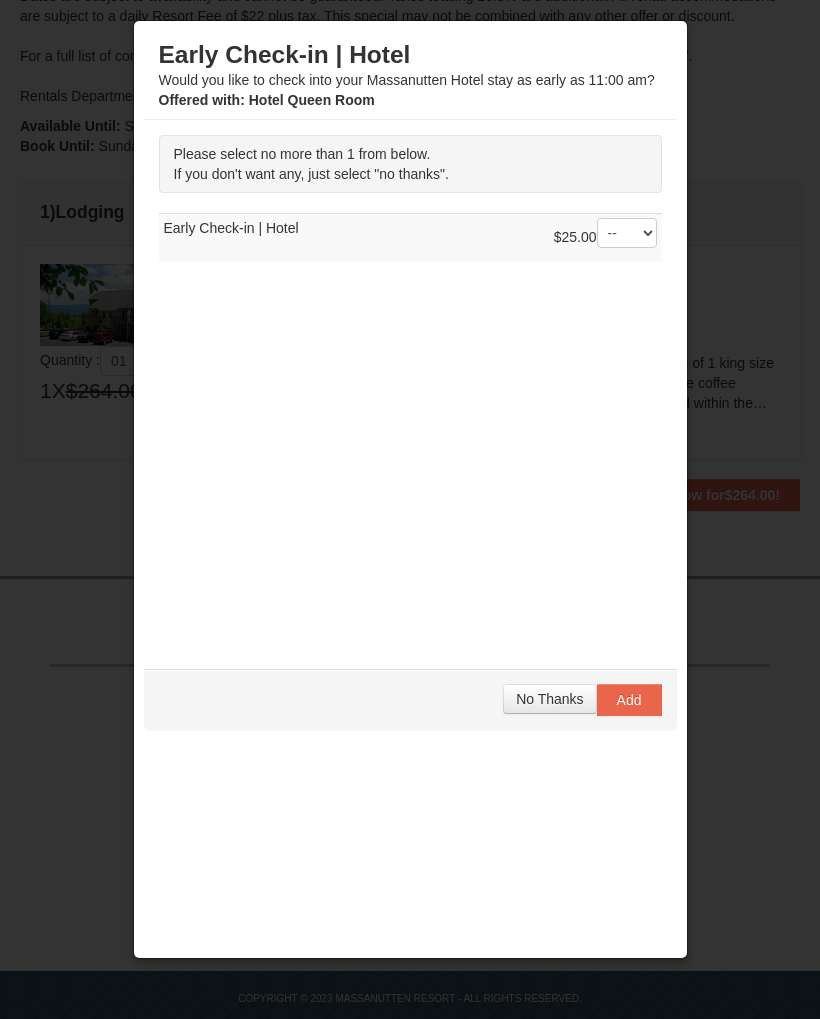 click on "No Thanks" at bounding box center (549, 699) 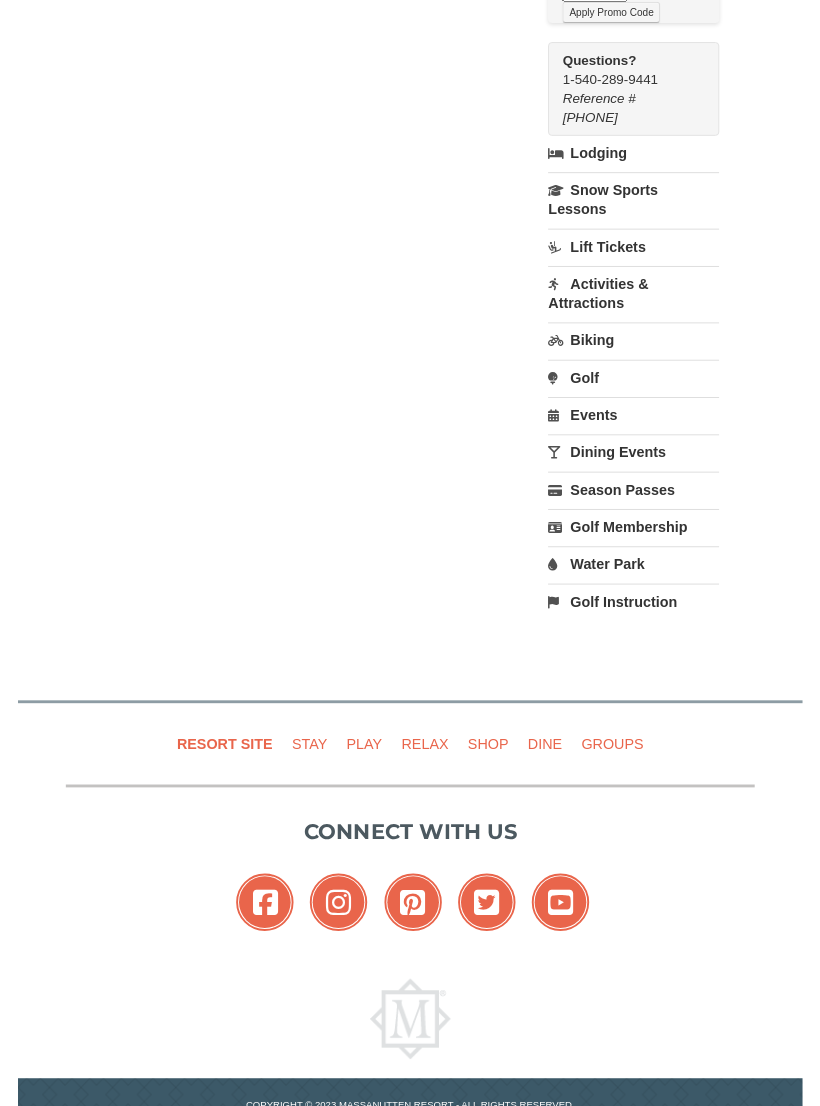 scroll, scrollTop: 541, scrollLeft: 0, axis: vertical 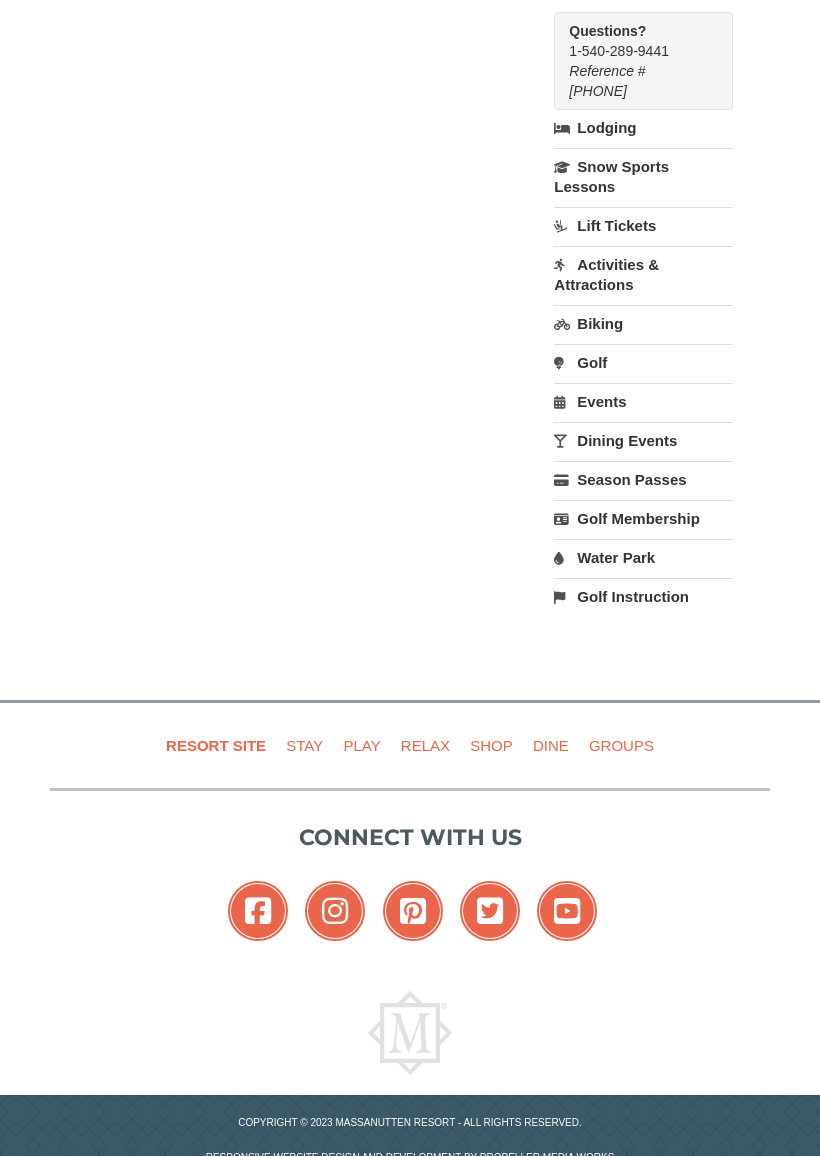 click on "Water Park" at bounding box center (643, 557) 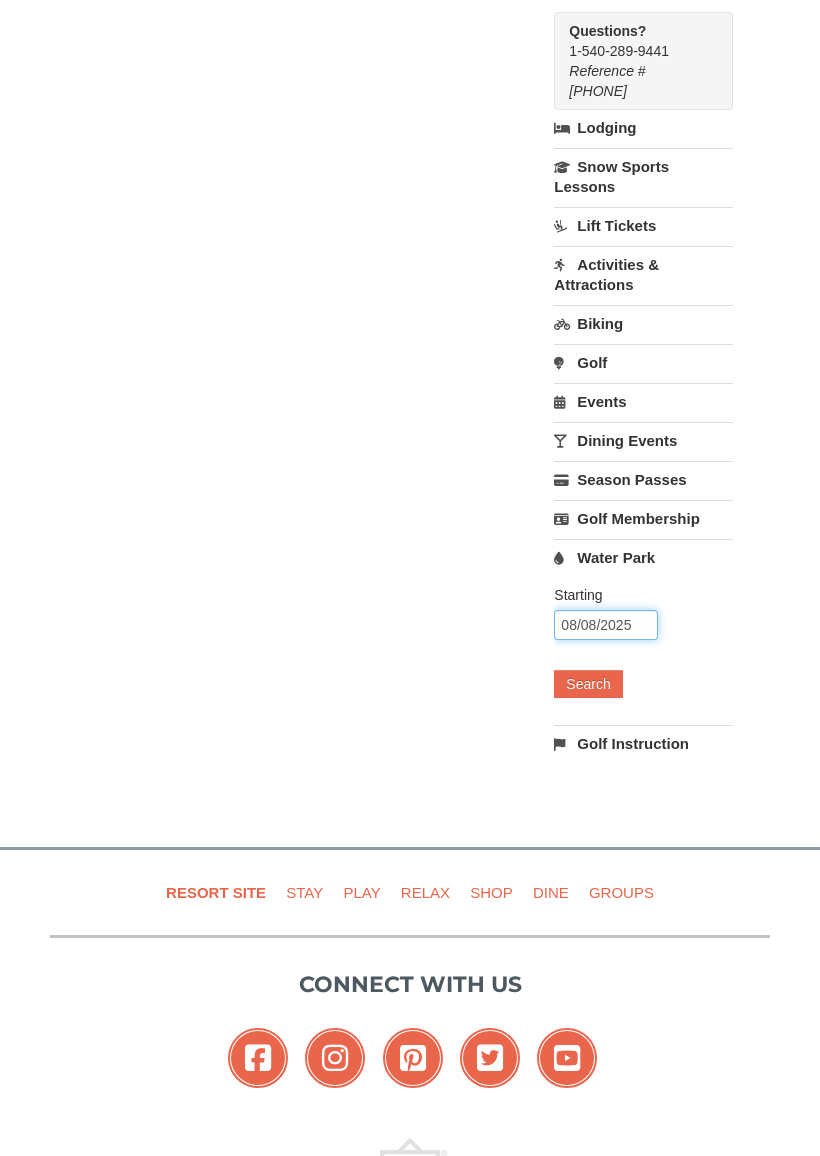 click on "08/08/2025" at bounding box center (606, 625) 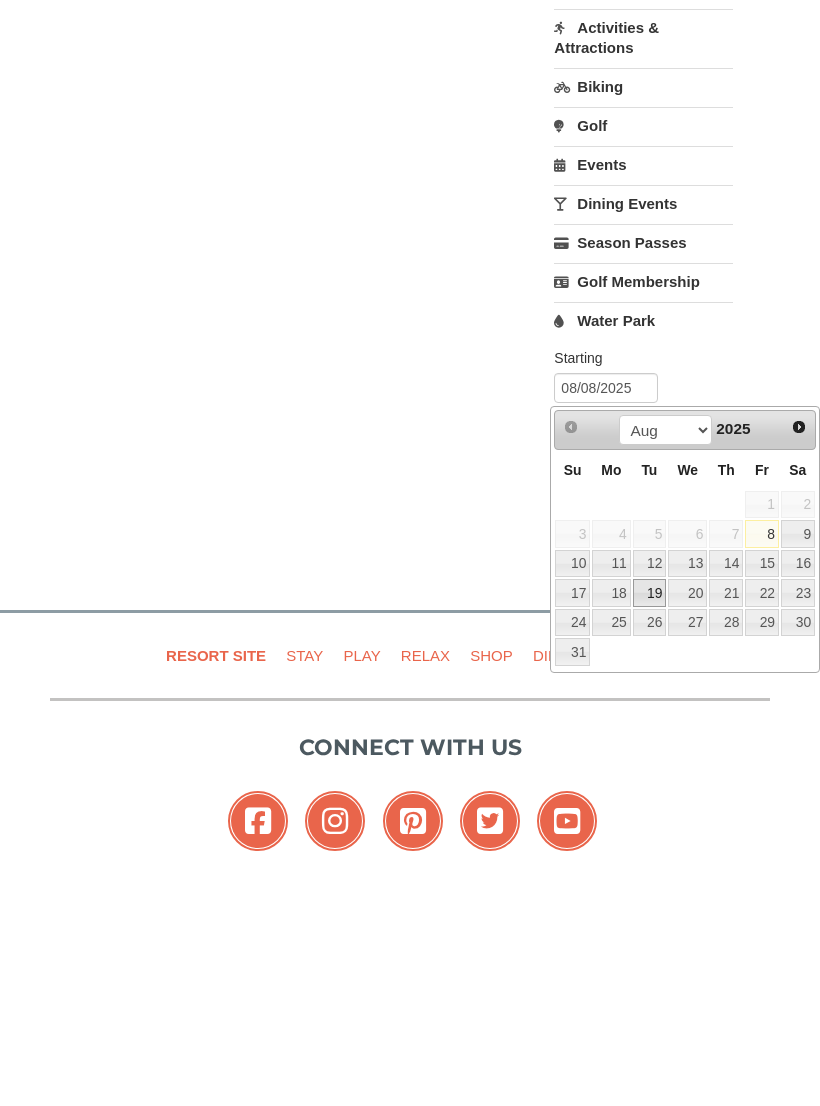 click on "19" at bounding box center [650, 830] 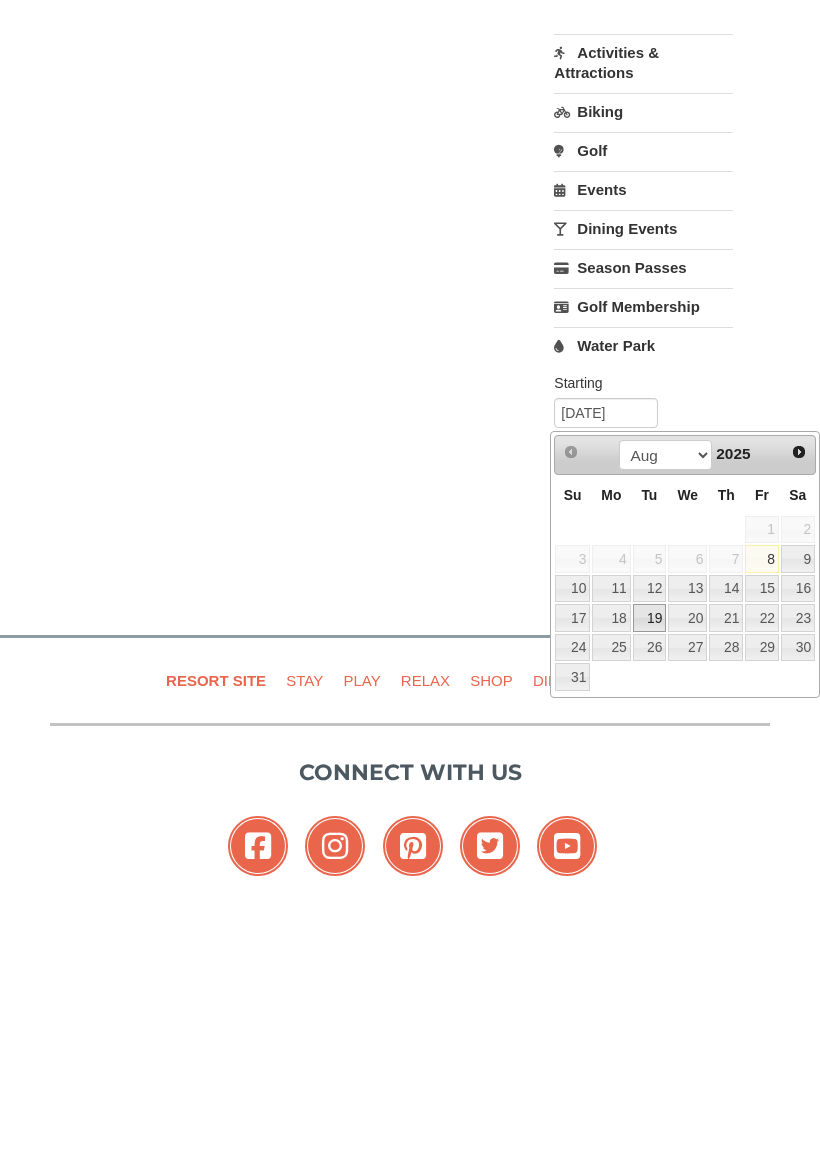 scroll, scrollTop: 778, scrollLeft: 0, axis: vertical 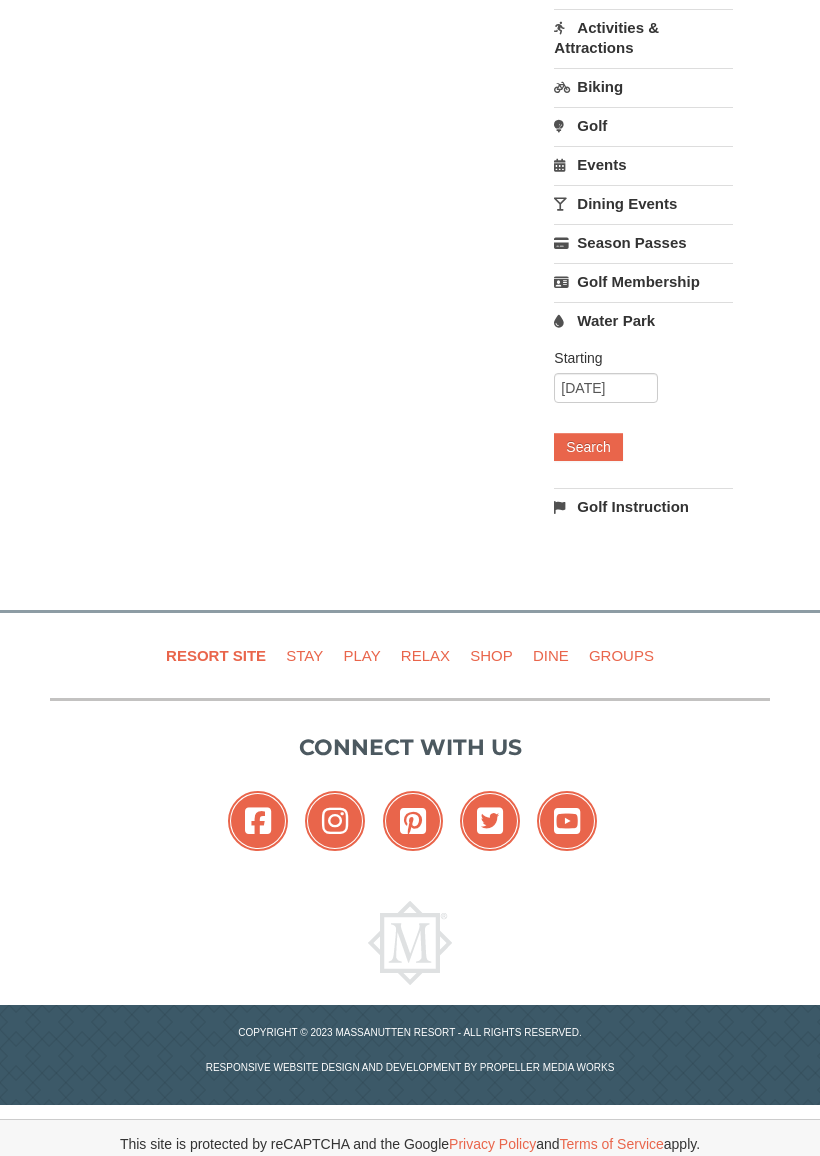 click on "Search" at bounding box center (588, 447) 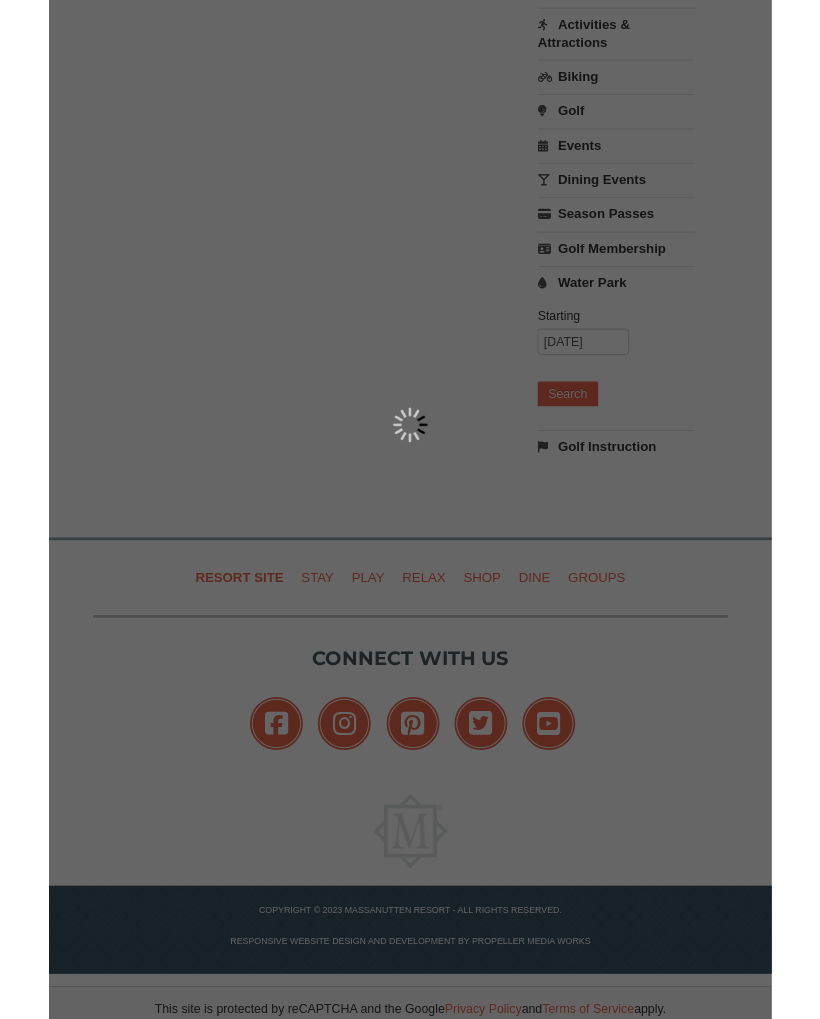 scroll, scrollTop: 834, scrollLeft: 0, axis: vertical 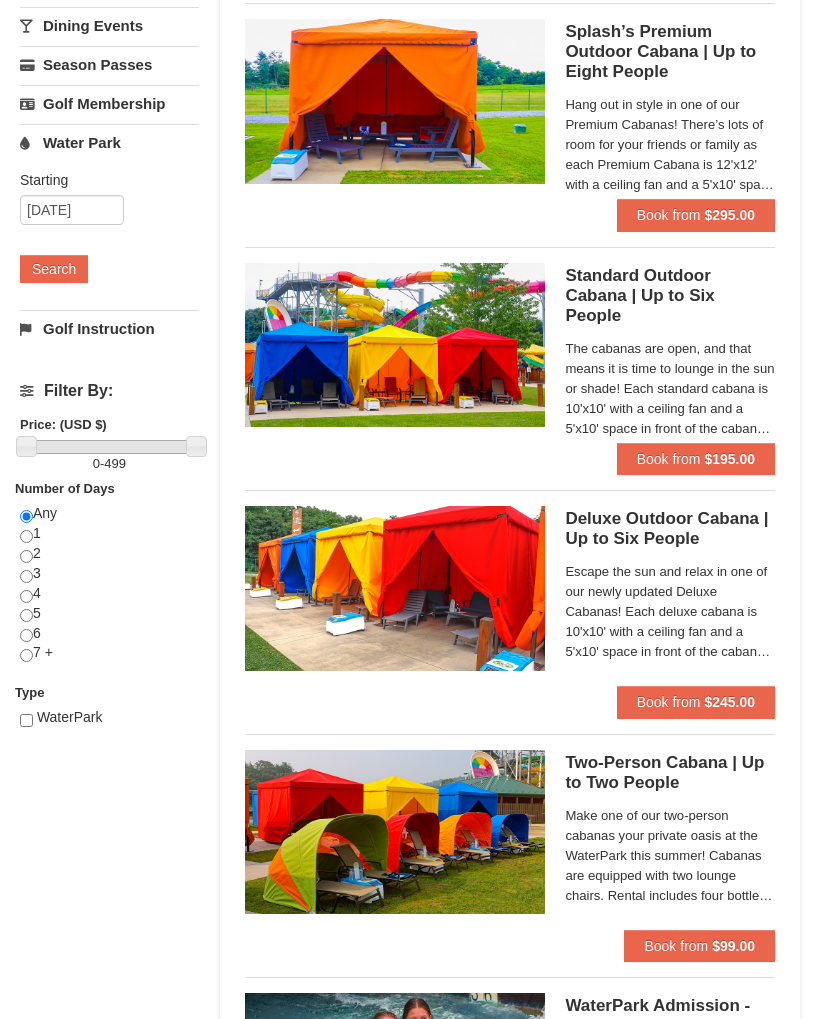 click at bounding box center (26, 516) 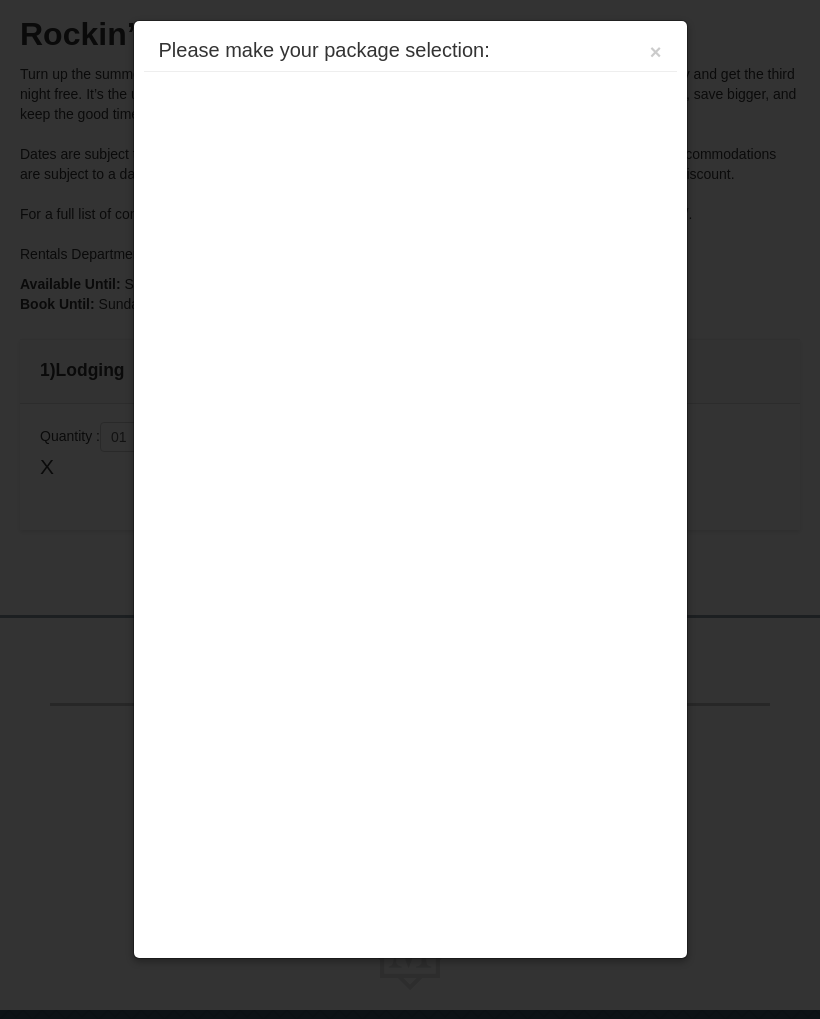 scroll, scrollTop: 383, scrollLeft: 0, axis: vertical 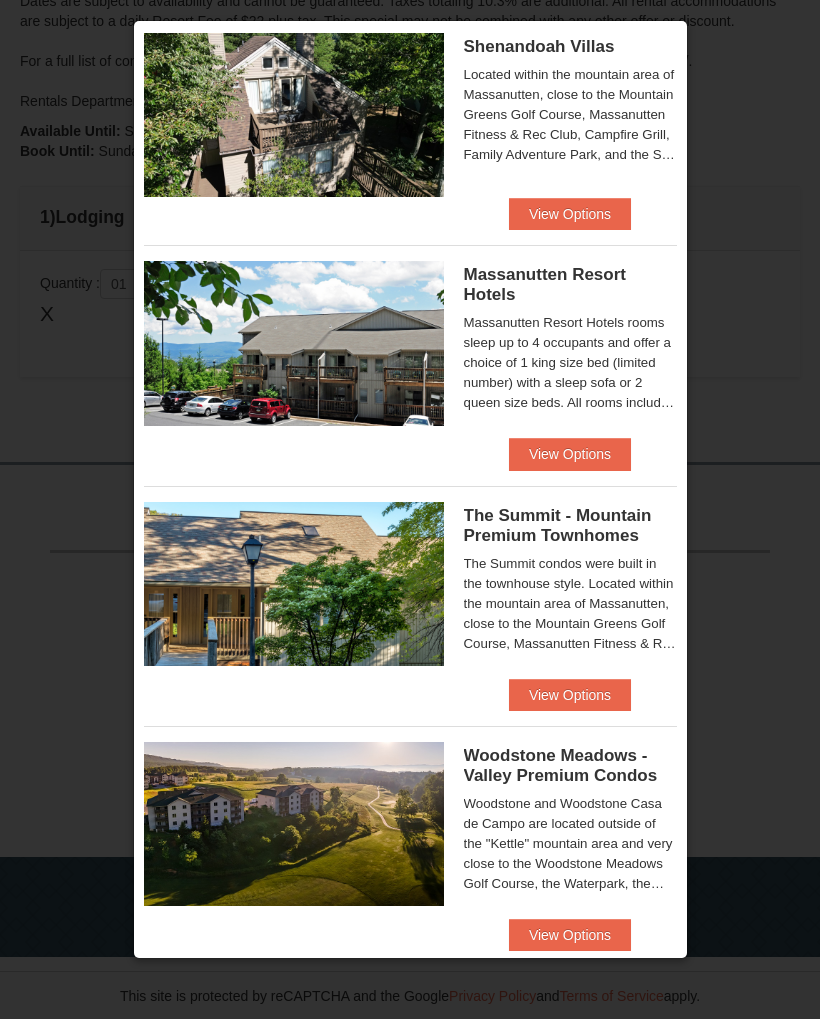 click on "View Options" at bounding box center (570, 454) 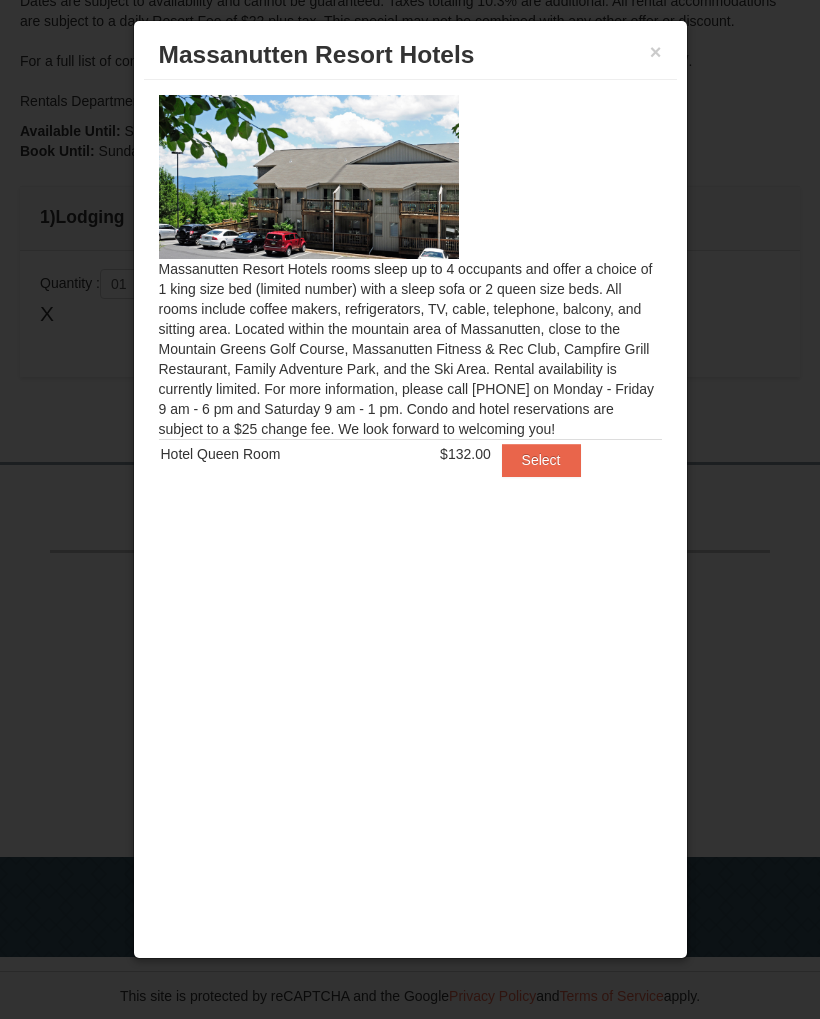 click on "Select" at bounding box center (541, 460) 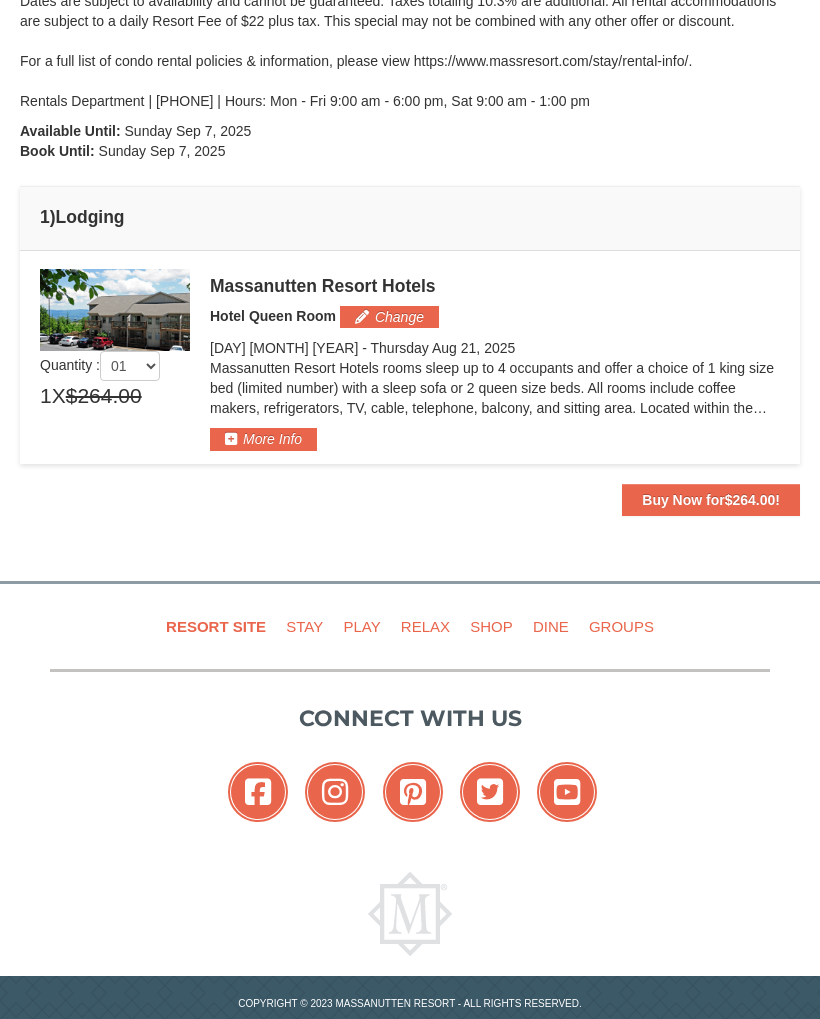 click on "Buy Now for
$264.00 !" at bounding box center [711, 500] 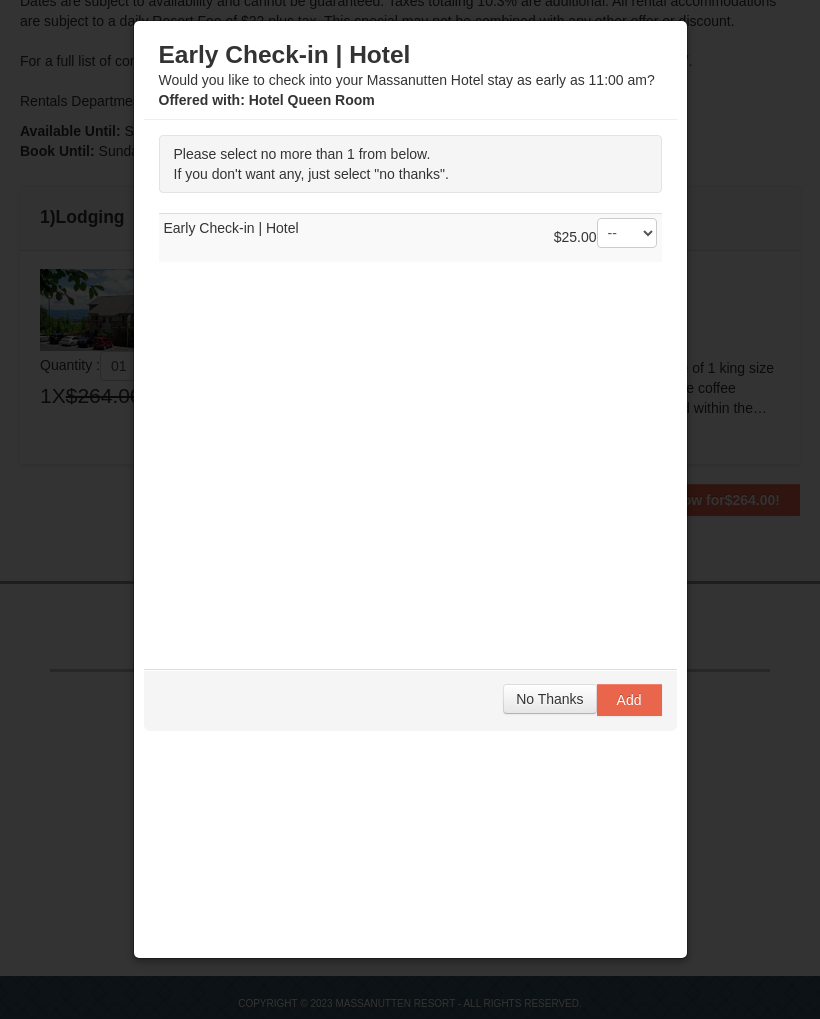 click on "No Thanks" at bounding box center (549, 699) 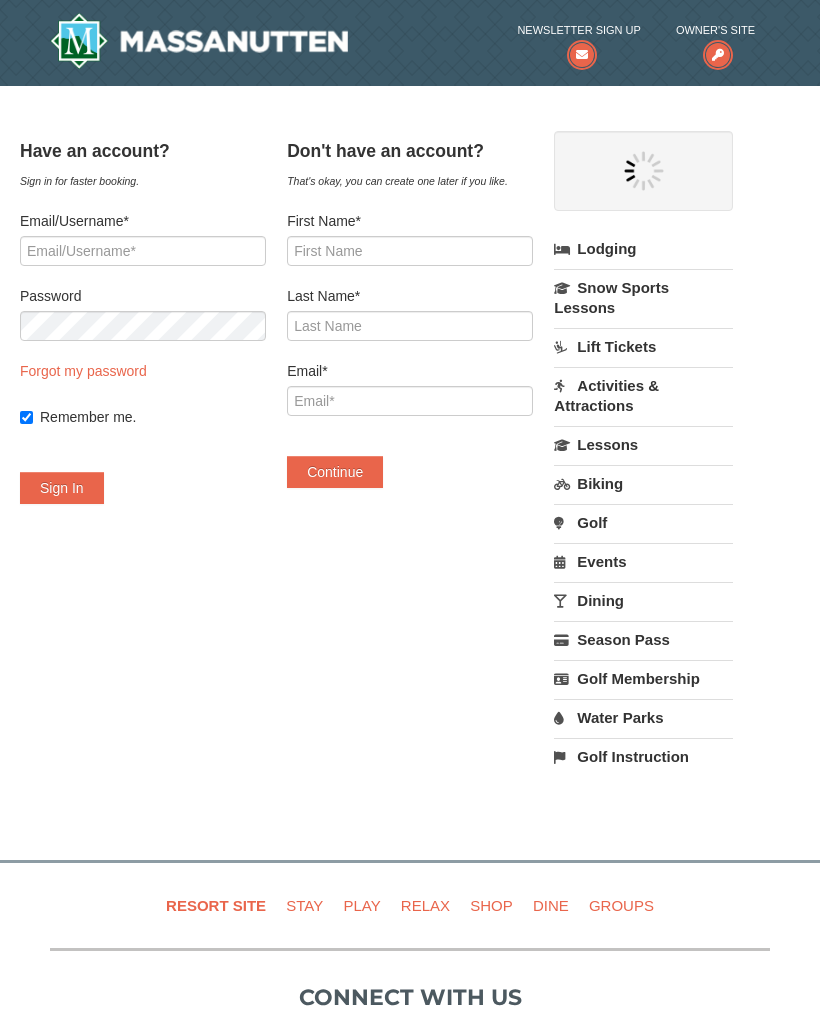 scroll, scrollTop: 0, scrollLeft: 0, axis: both 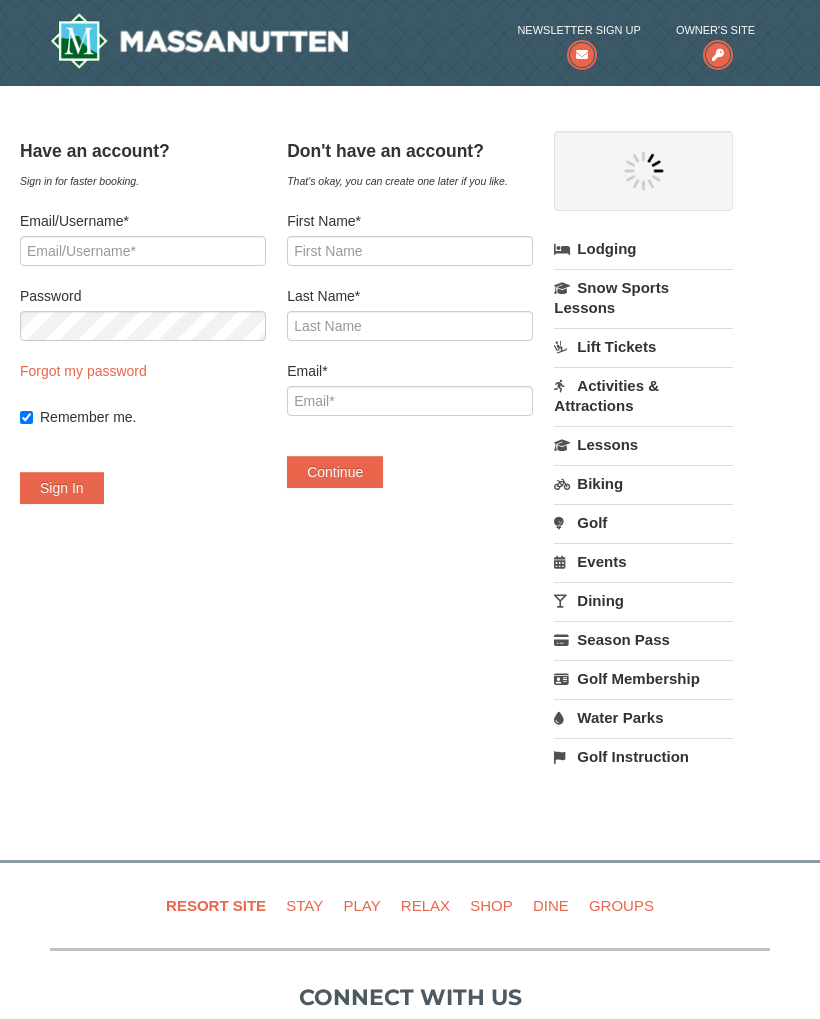 select on "8" 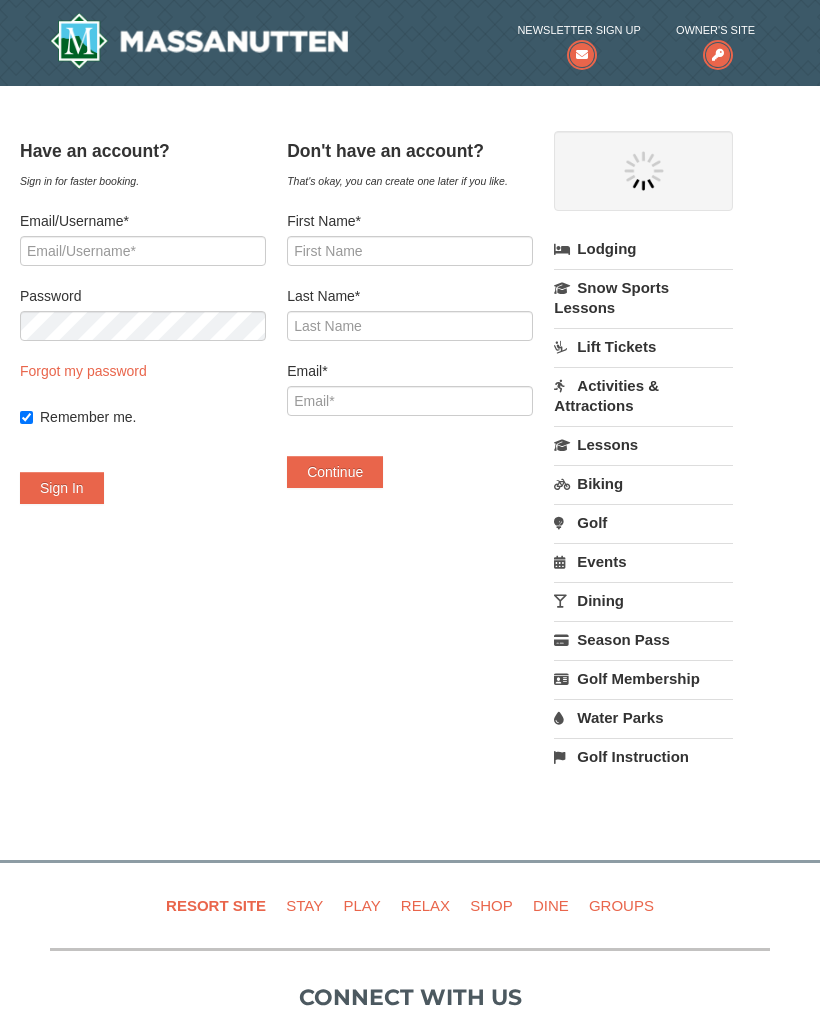 select on "8" 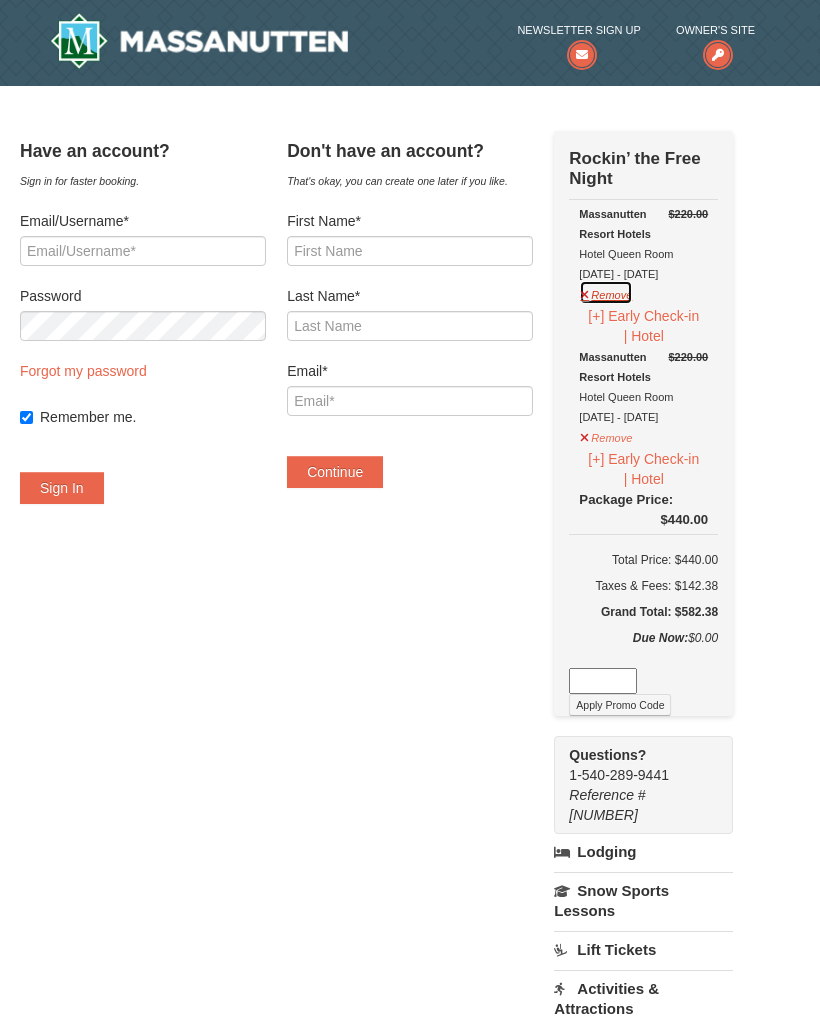 click on "Remove" at bounding box center [606, 292] 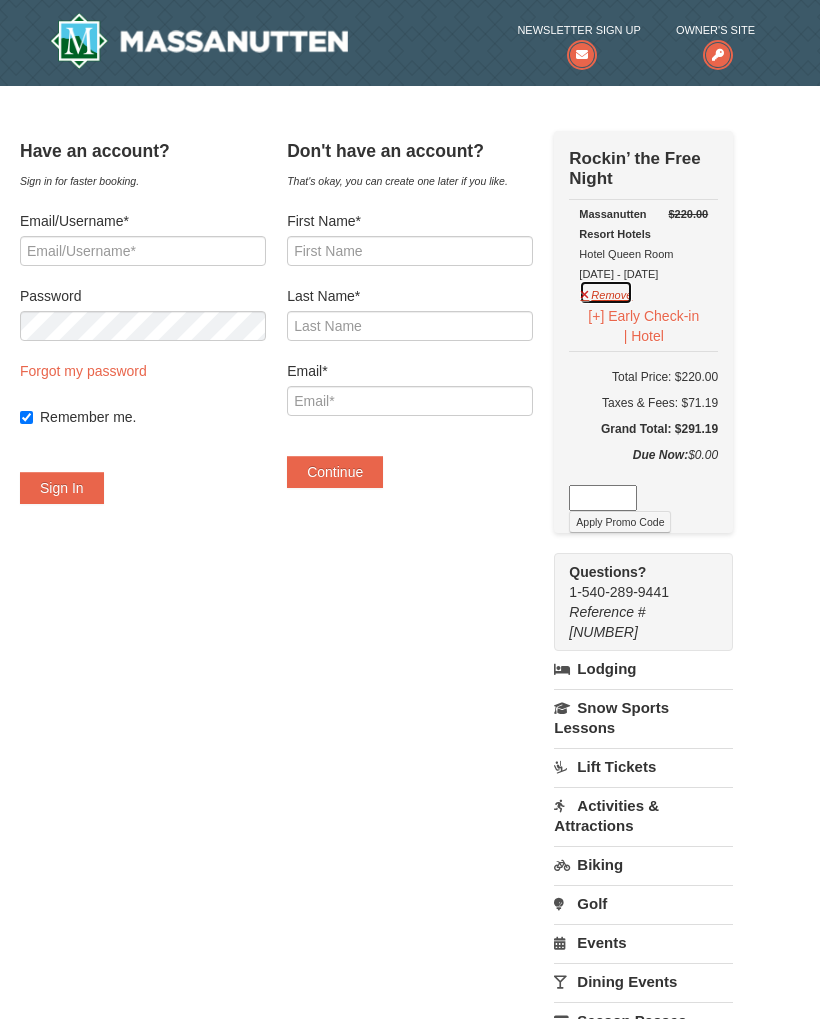 click on "Remove" at bounding box center [606, 292] 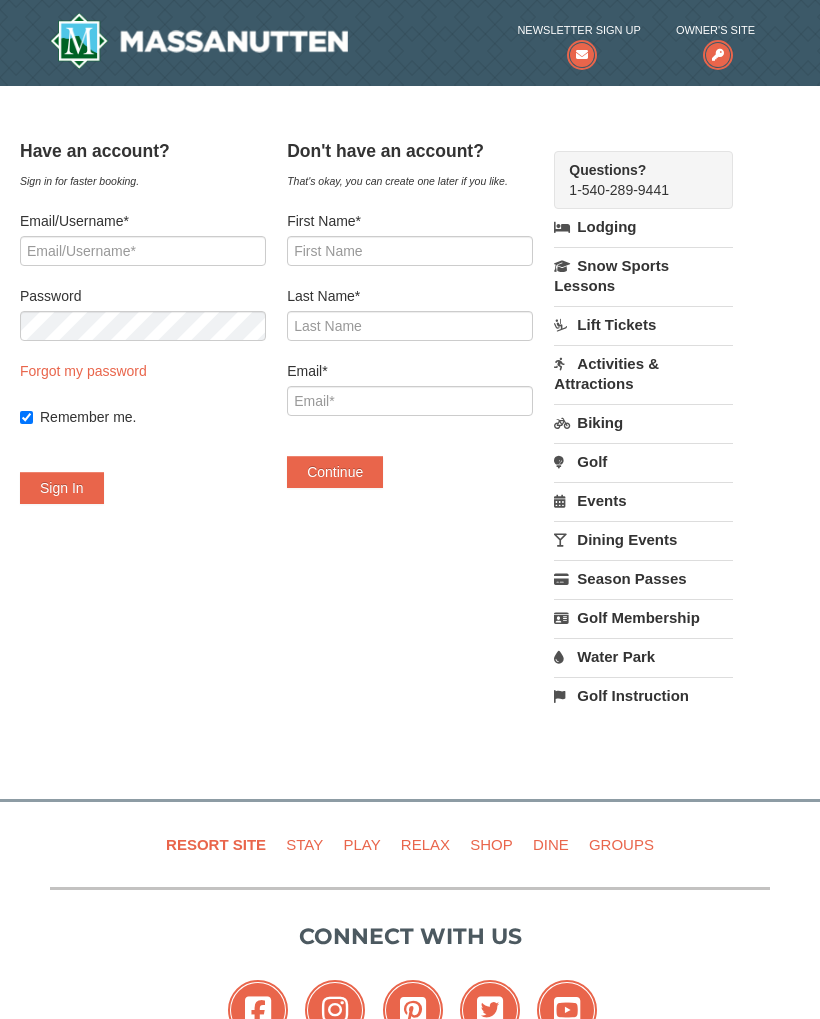 click on "Have an account?
Sign in for faster booking.
Email/Username*
Password
Forgot my password
Remember me.
Sign In" at bounding box center [410, 432] 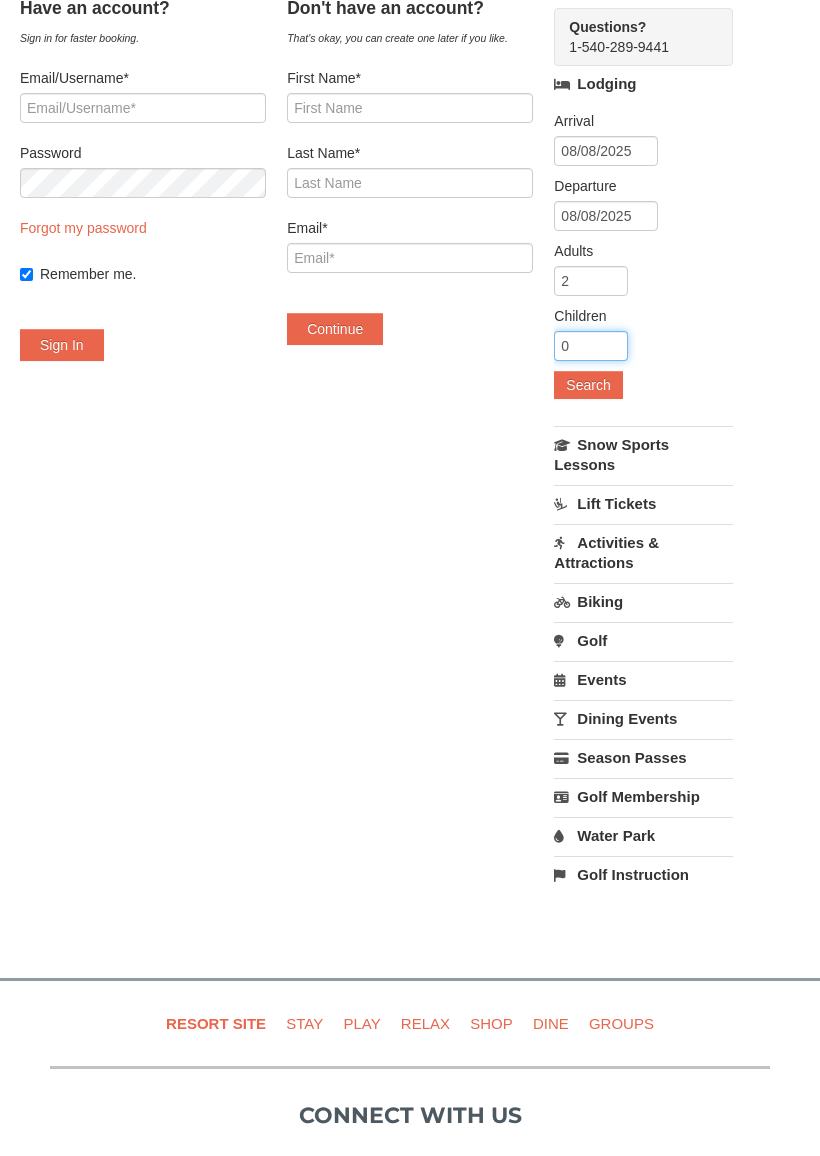 click on "0" at bounding box center [591, 346] 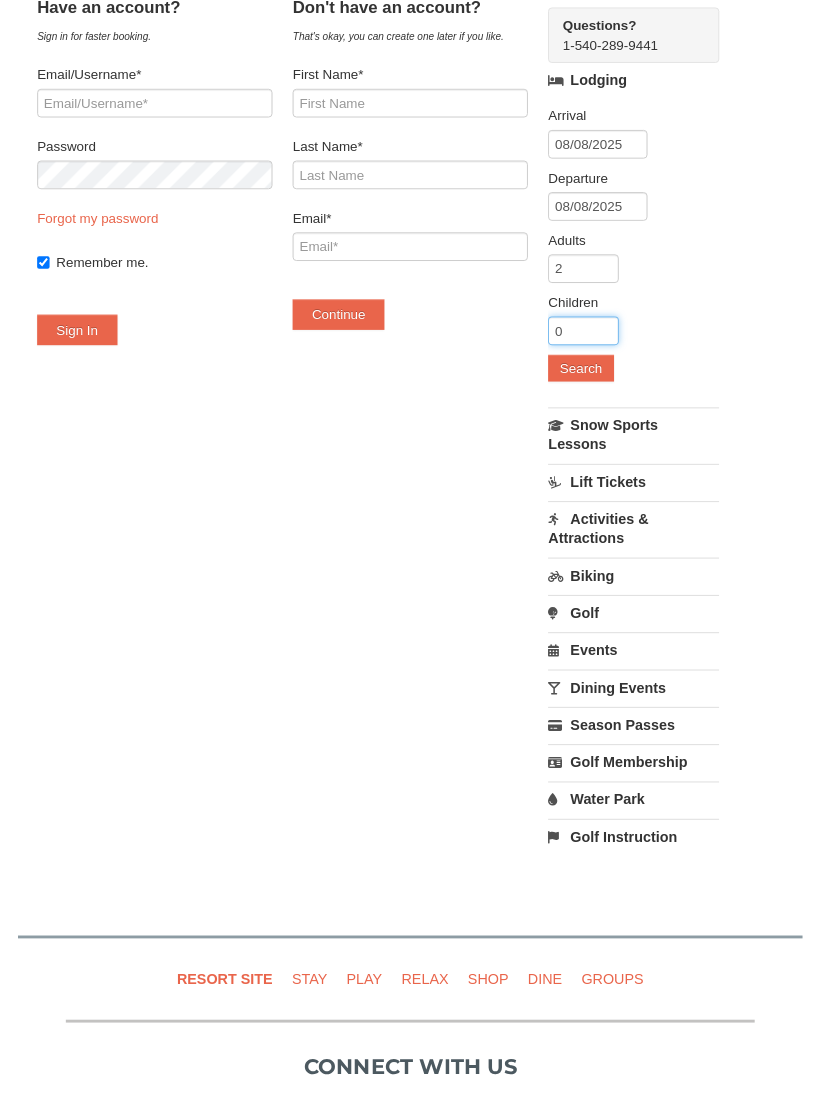 scroll, scrollTop: 142, scrollLeft: 0, axis: vertical 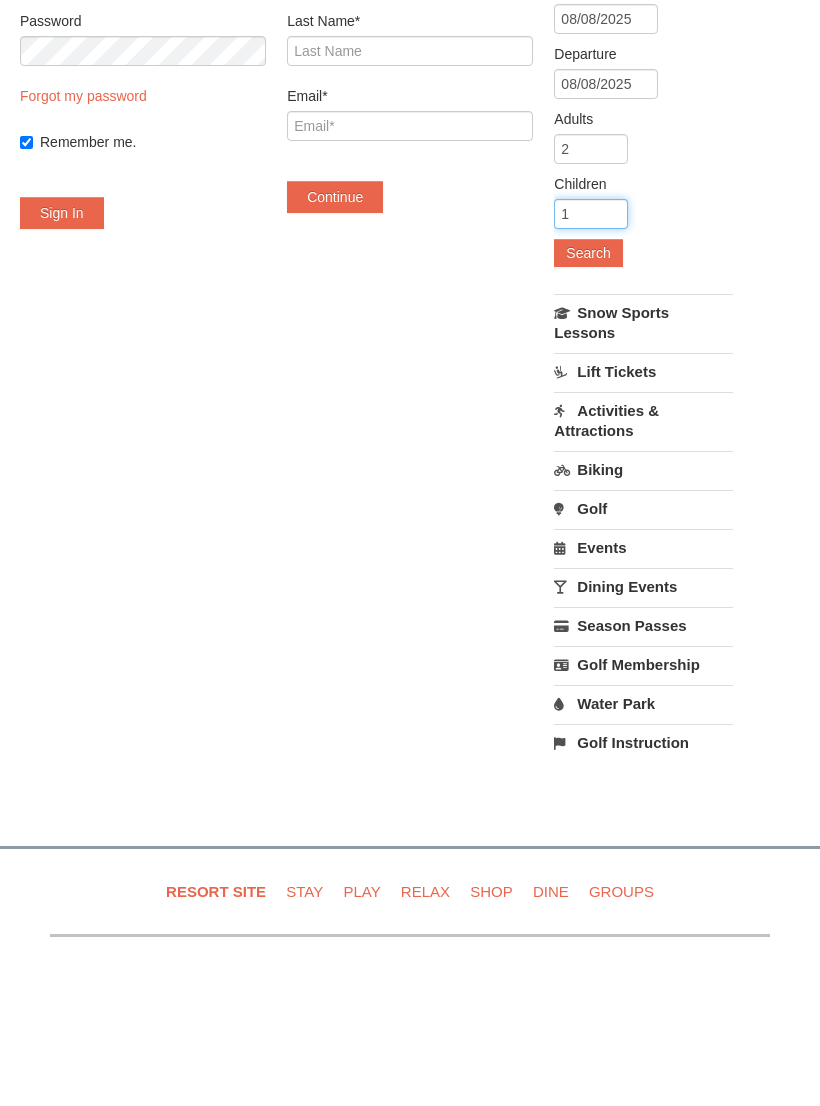 type on "1" 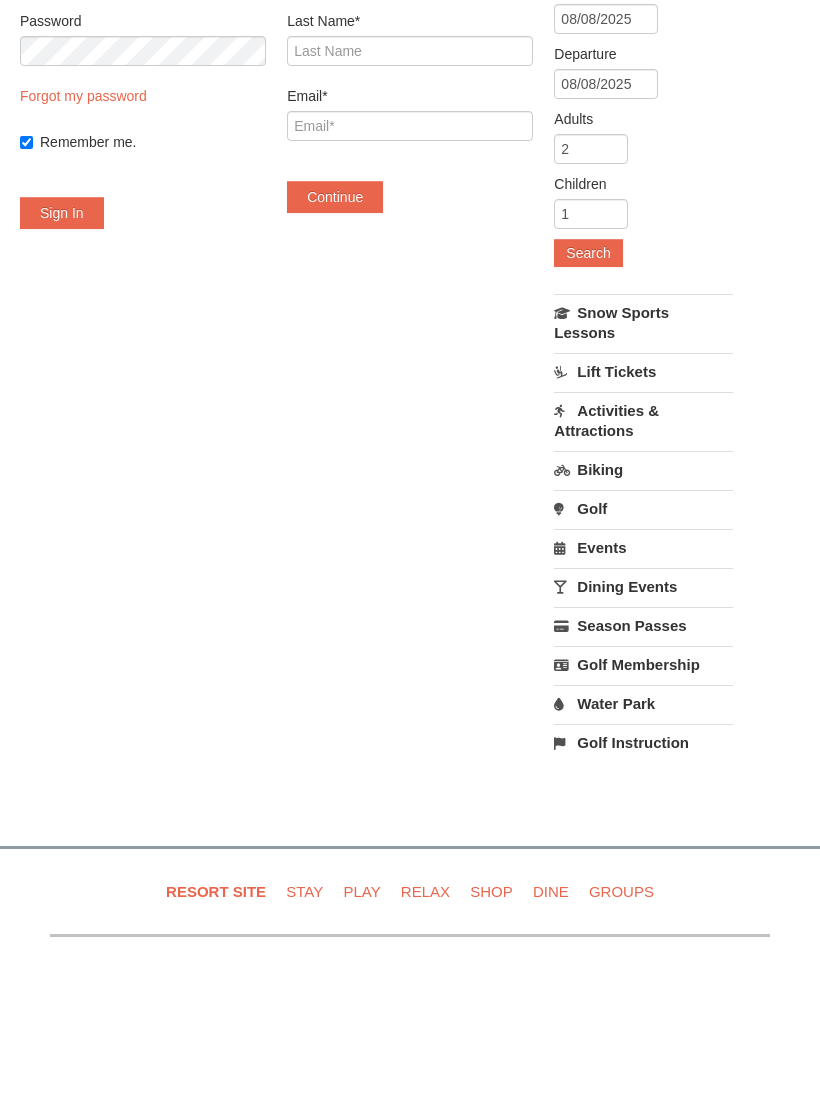 click on "Search" at bounding box center (588, 386) 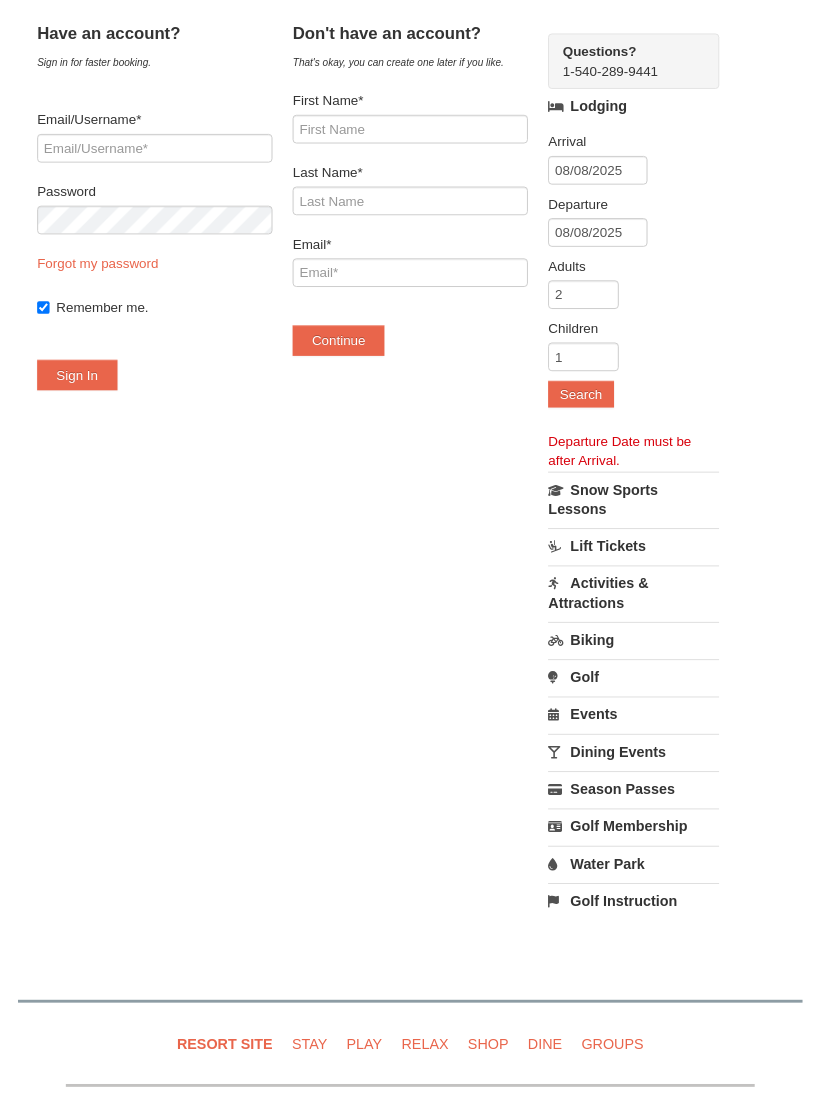 scroll, scrollTop: 117, scrollLeft: 0, axis: vertical 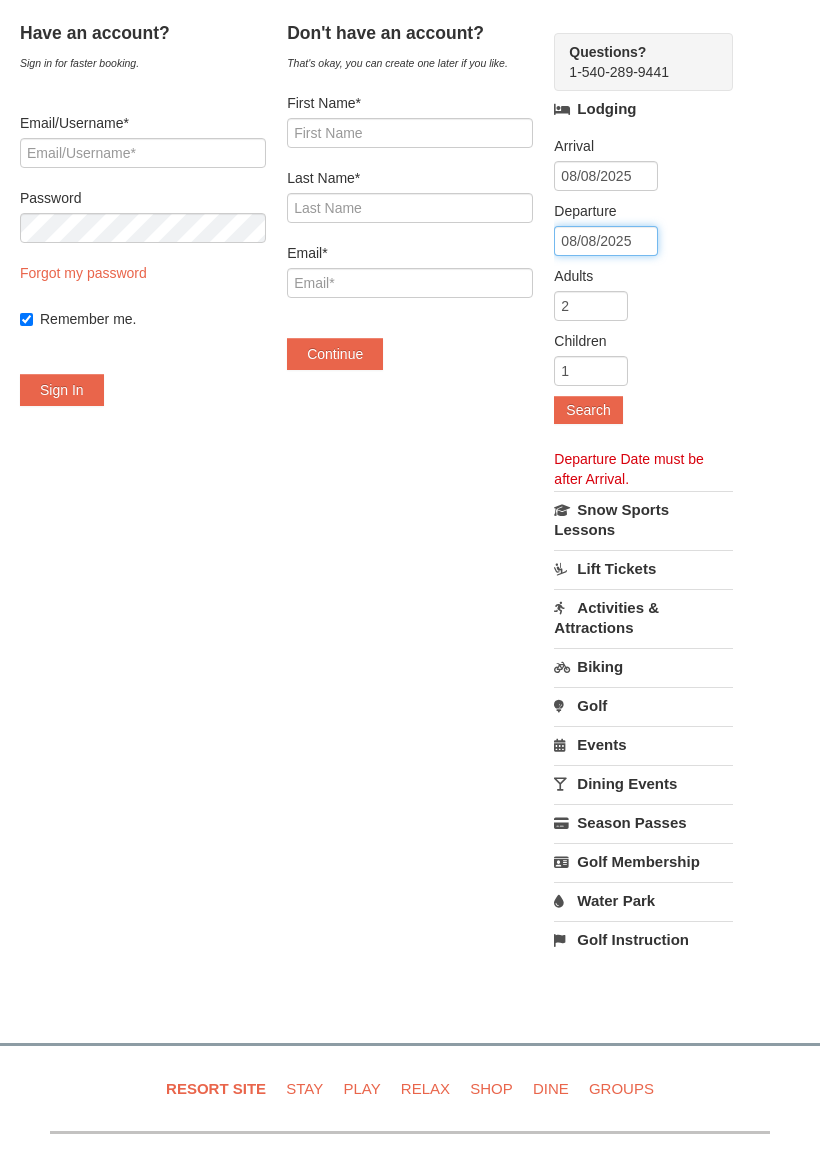 click on "08/08/2025" at bounding box center [606, 242] 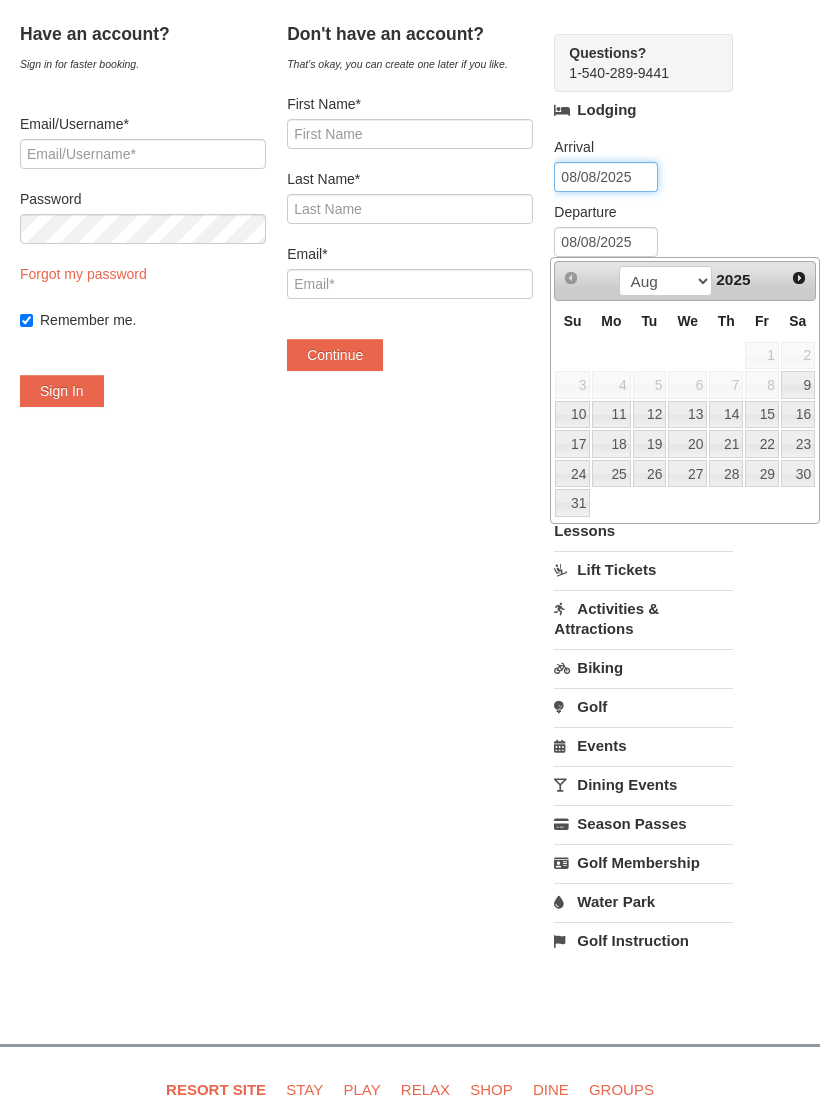 click on "08/08/2025" at bounding box center [606, 177] 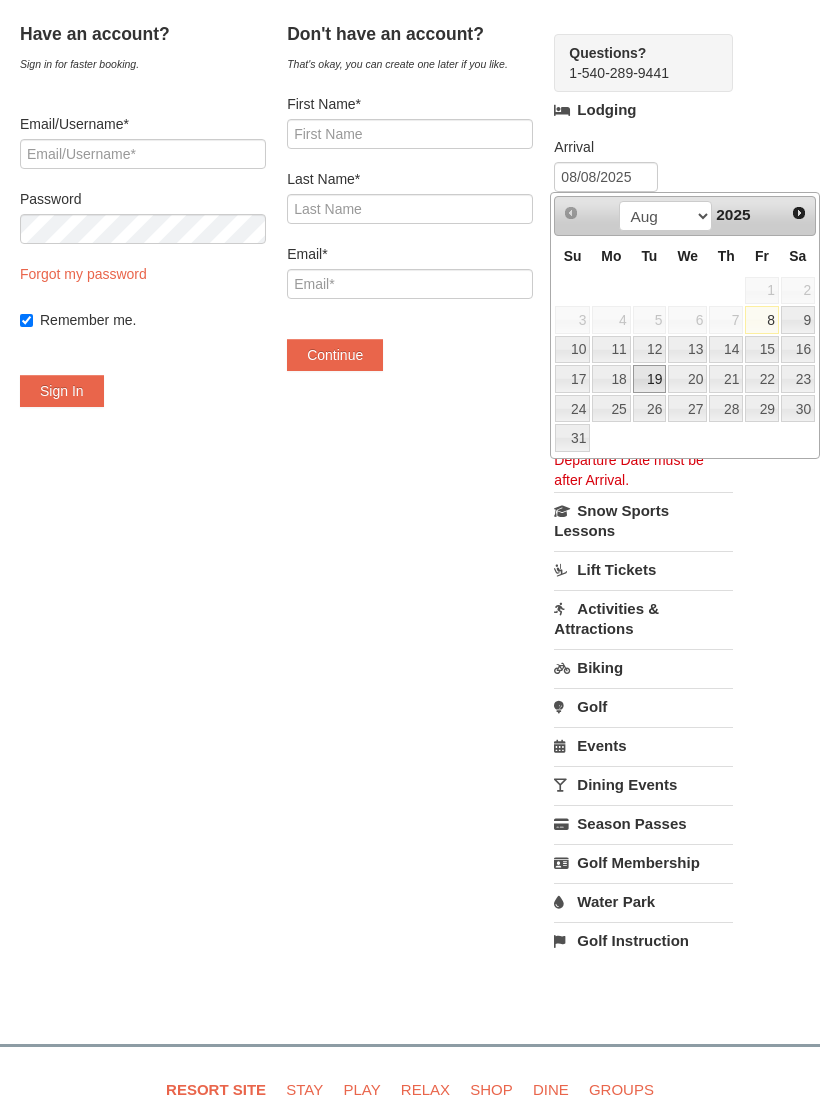 click on "19" at bounding box center [650, 379] 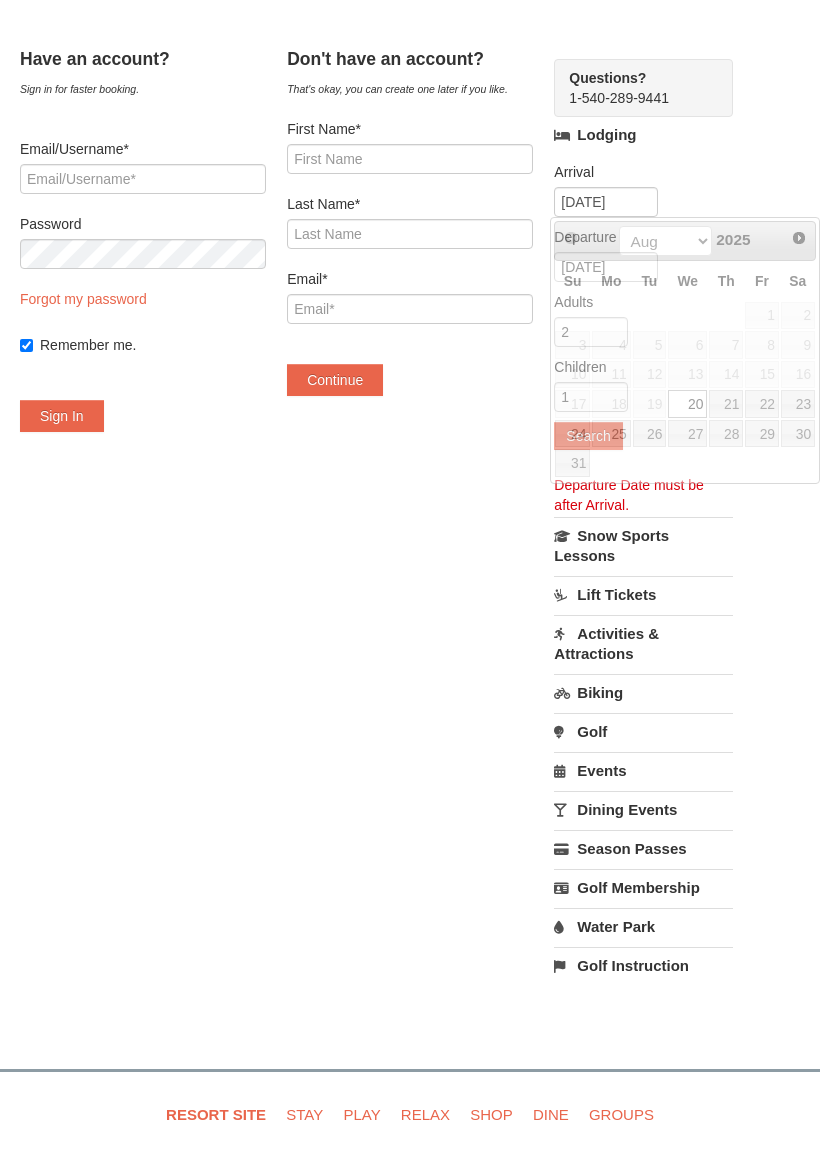scroll, scrollTop: 118, scrollLeft: 0, axis: vertical 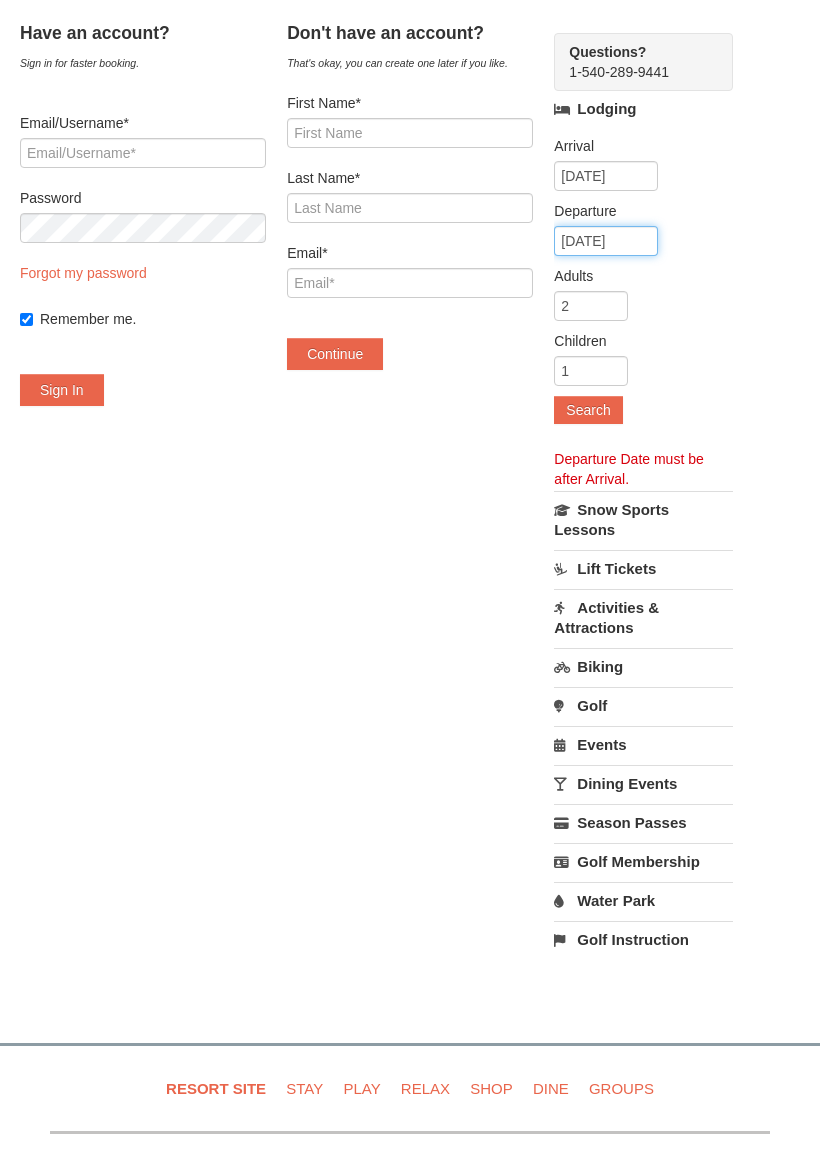 click on "08/20/2025" at bounding box center [606, 241] 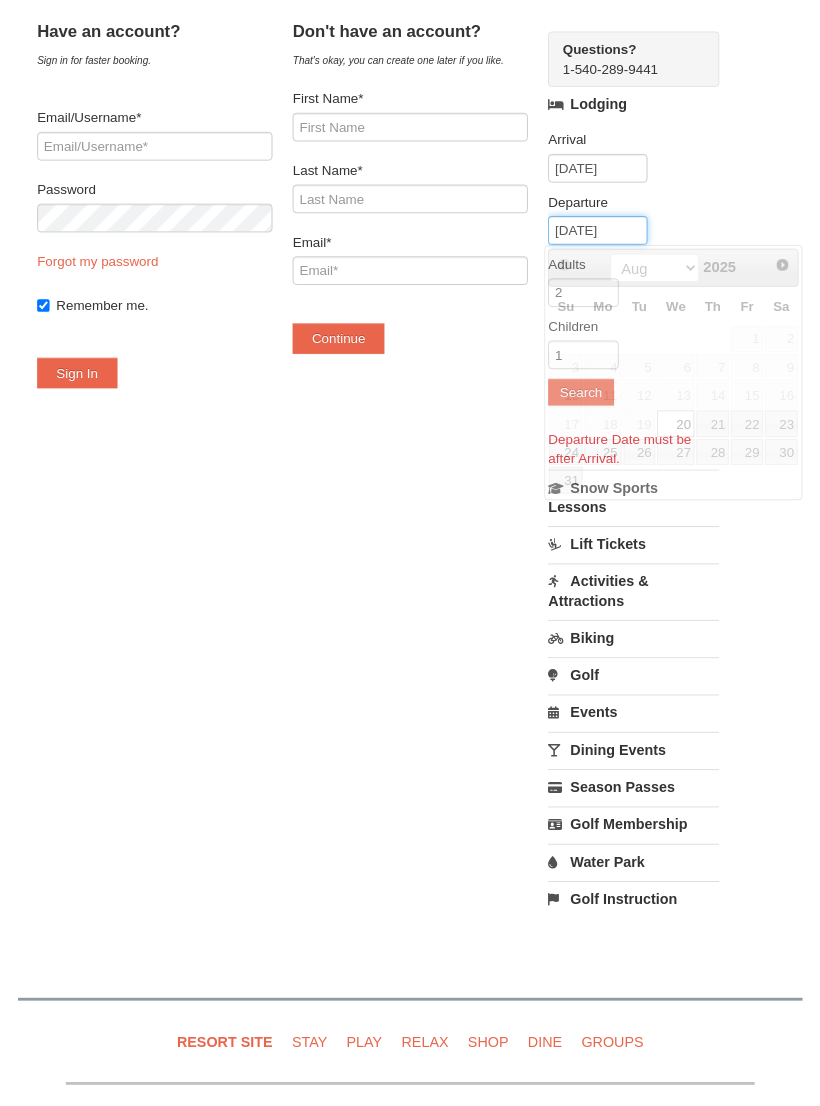 scroll, scrollTop: 117, scrollLeft: 0, axis: vertical 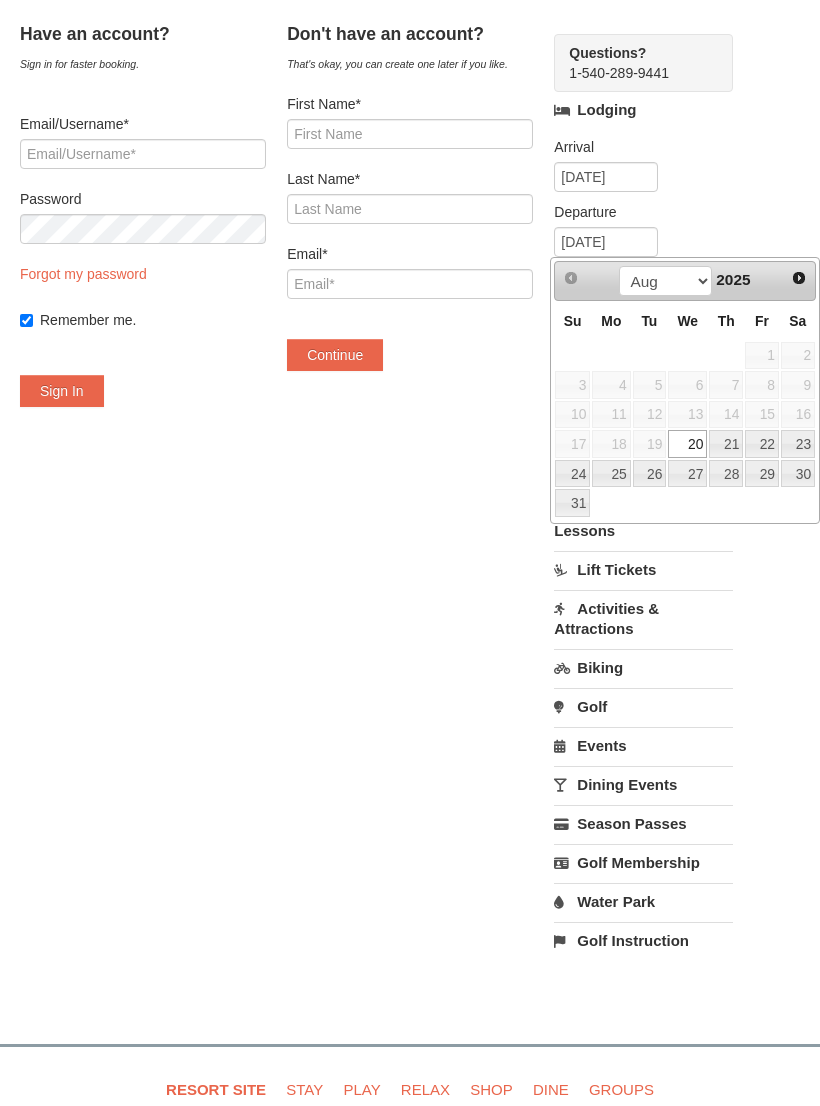 click on "21" at bounding box center (726, 444) 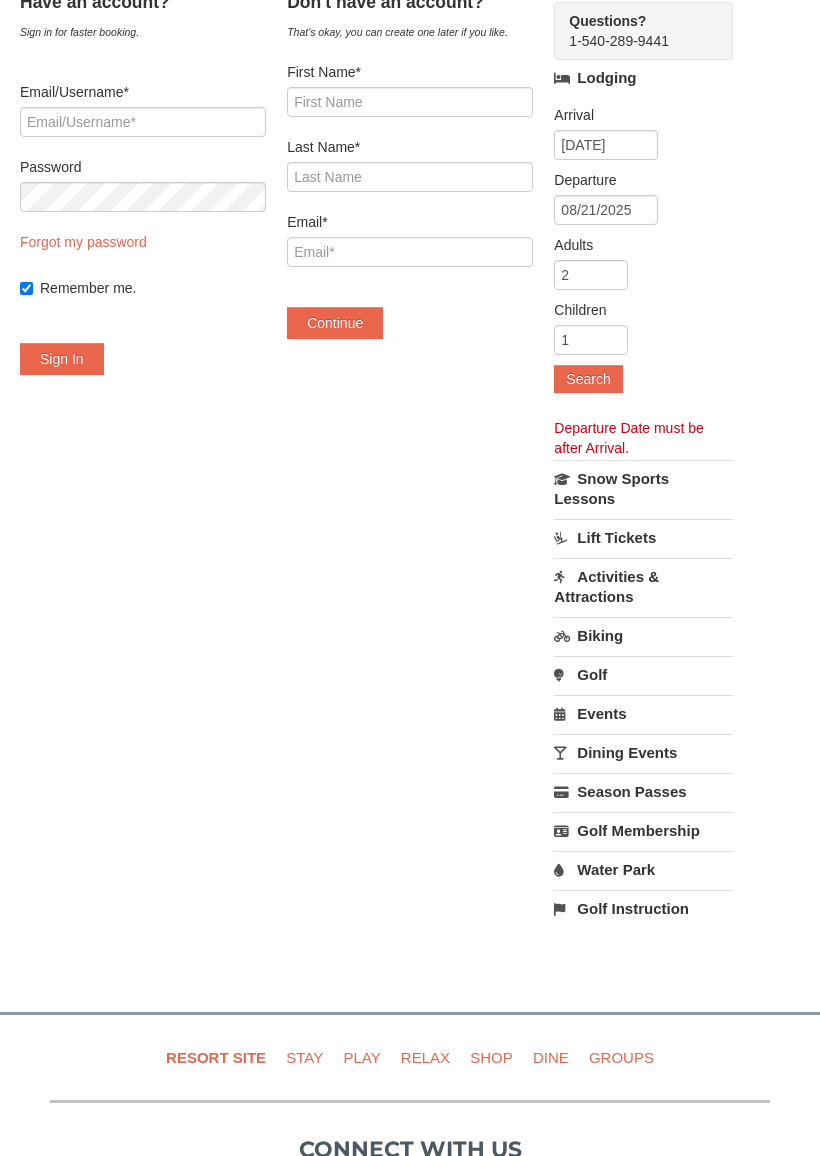 scroll, scrollTop: 149, scrollLeft: 0, axis: vertical 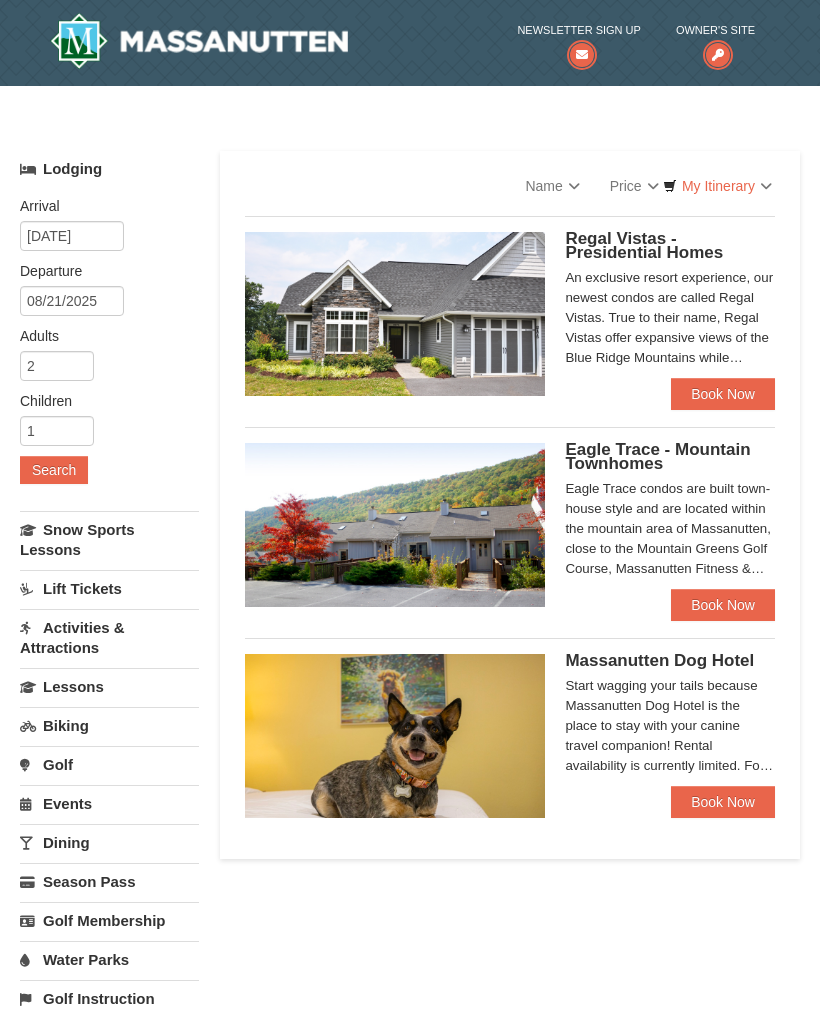 select on "8" 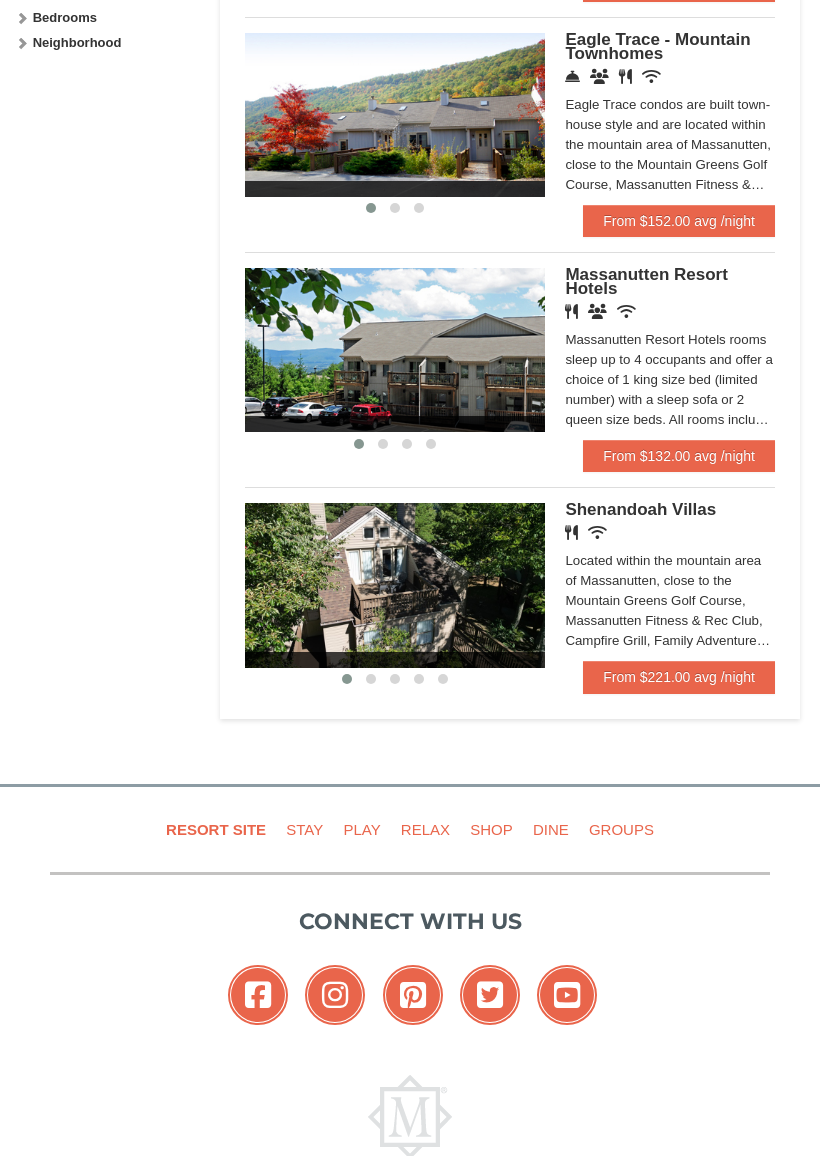 scroll, scrollTop: 1127, scrollLeft: 0, axis: vertical 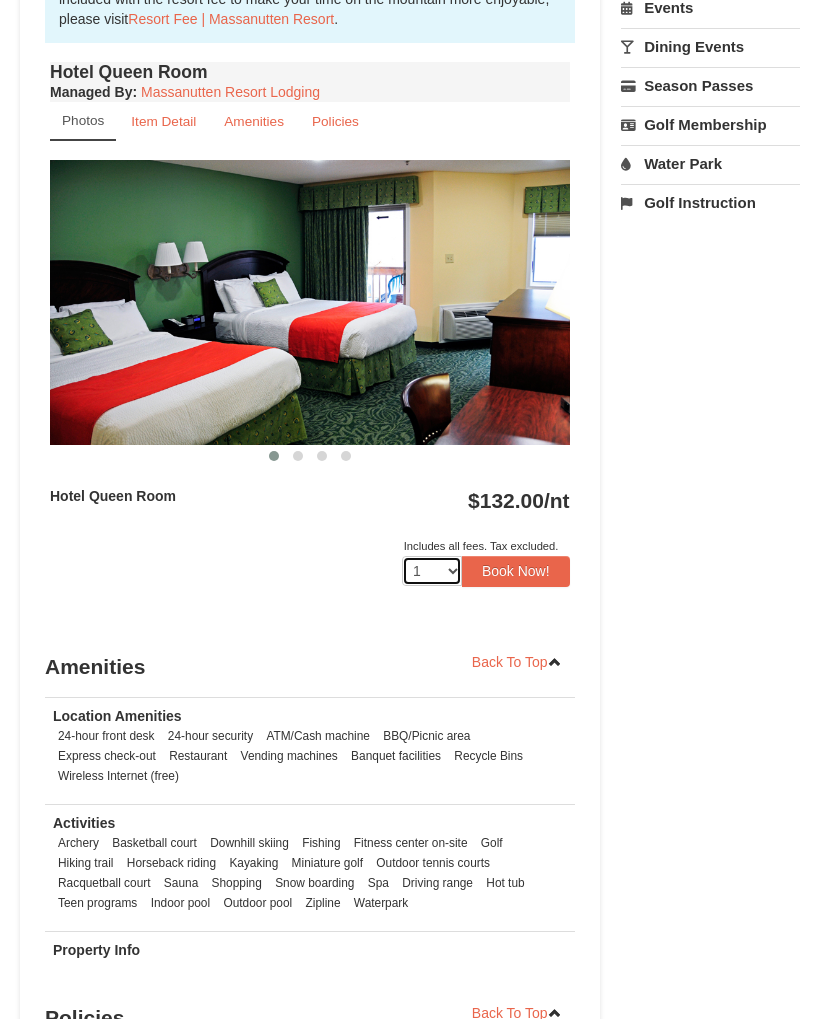 click on "1
2
3
4
5
6
7
8
9
10
11
12
13
14 15 16 17 18" at bounding box center (432, 572) 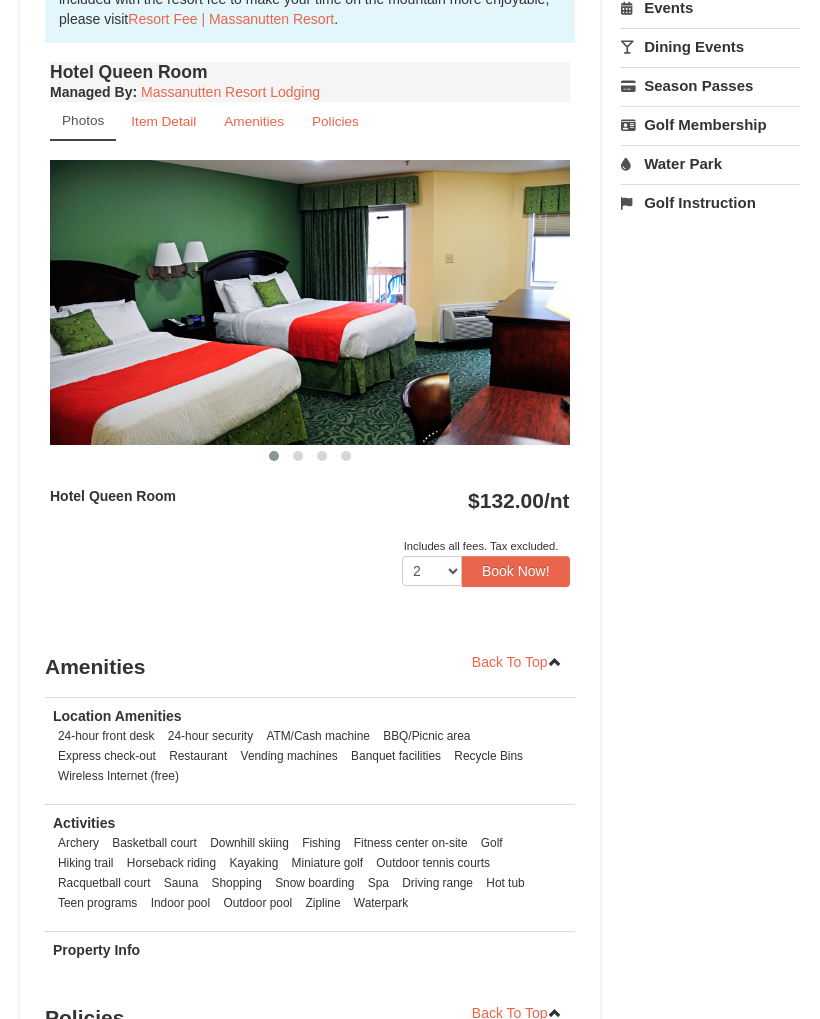 click on "Book Now!" at bounding box center (516, 571) 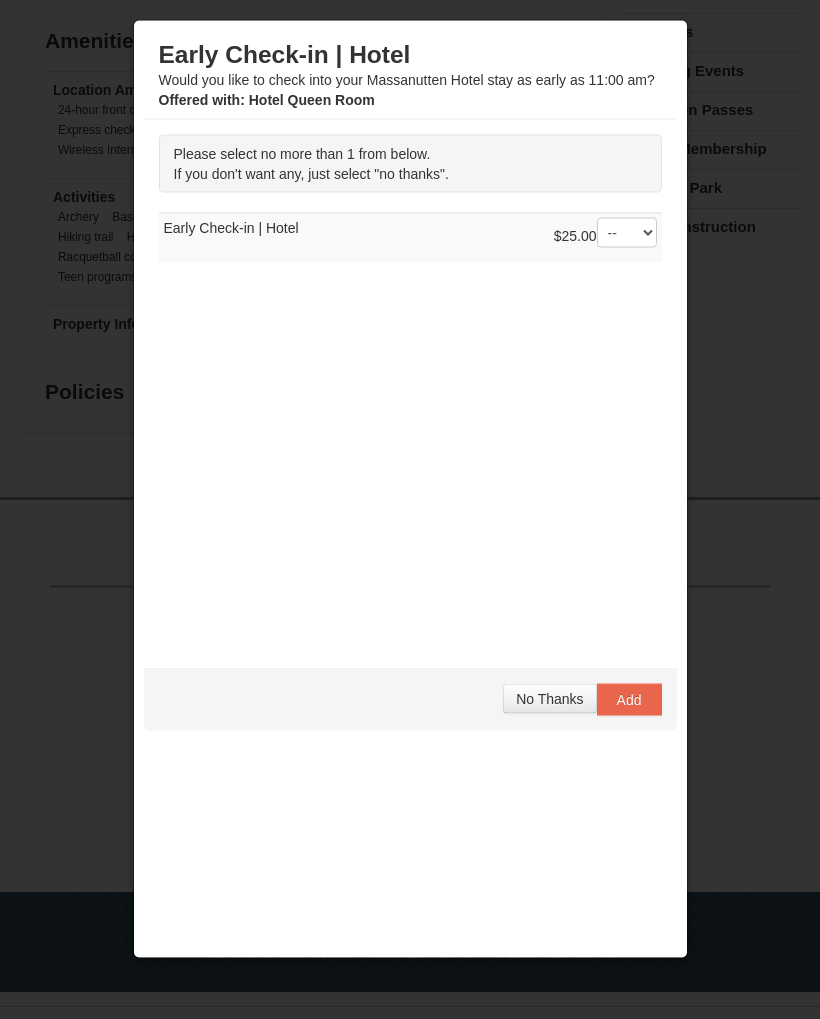scroll, scrollTop: 1435, scrollLeft: 0, axis: vertical 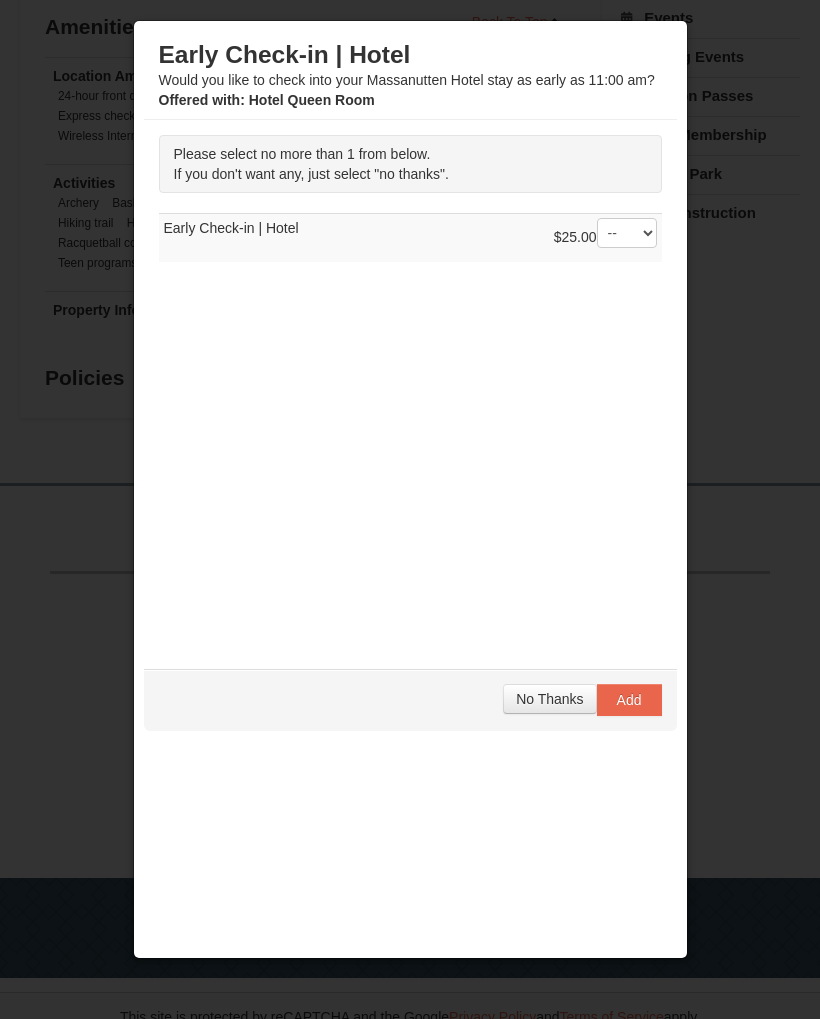 click on "No Thanks" at bounding box center (549, 699) 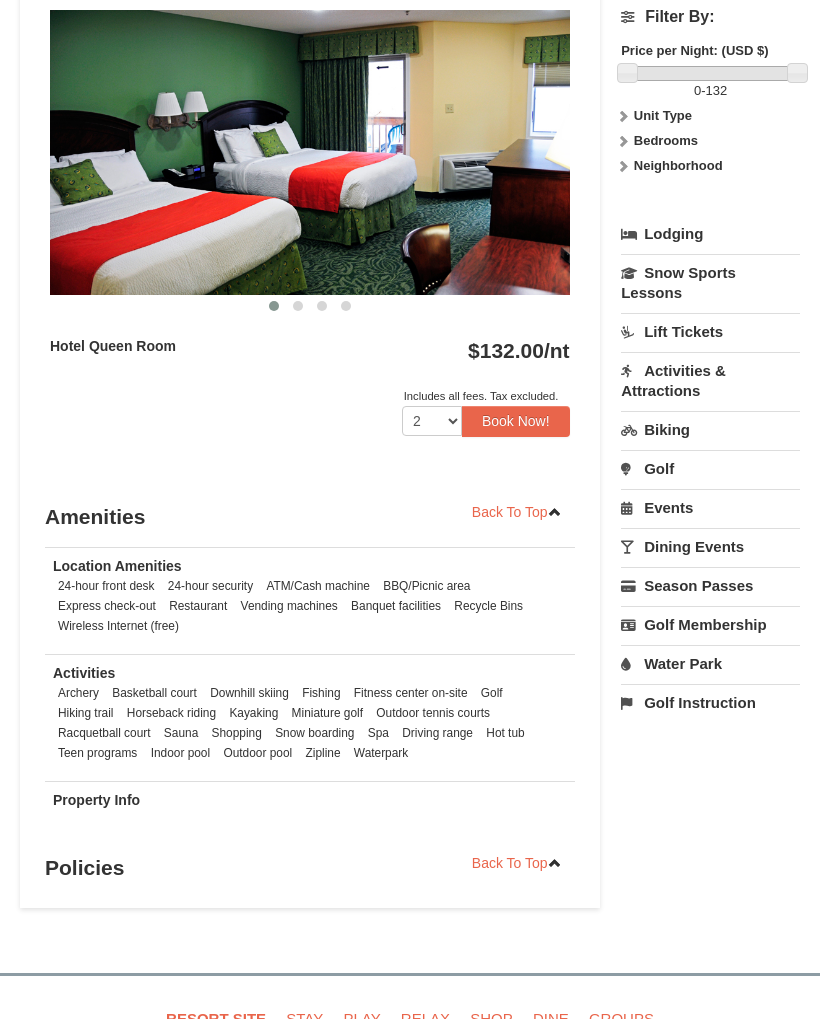 scroll, scrollTop: 939, scrollLeft: 0, axis: vertical 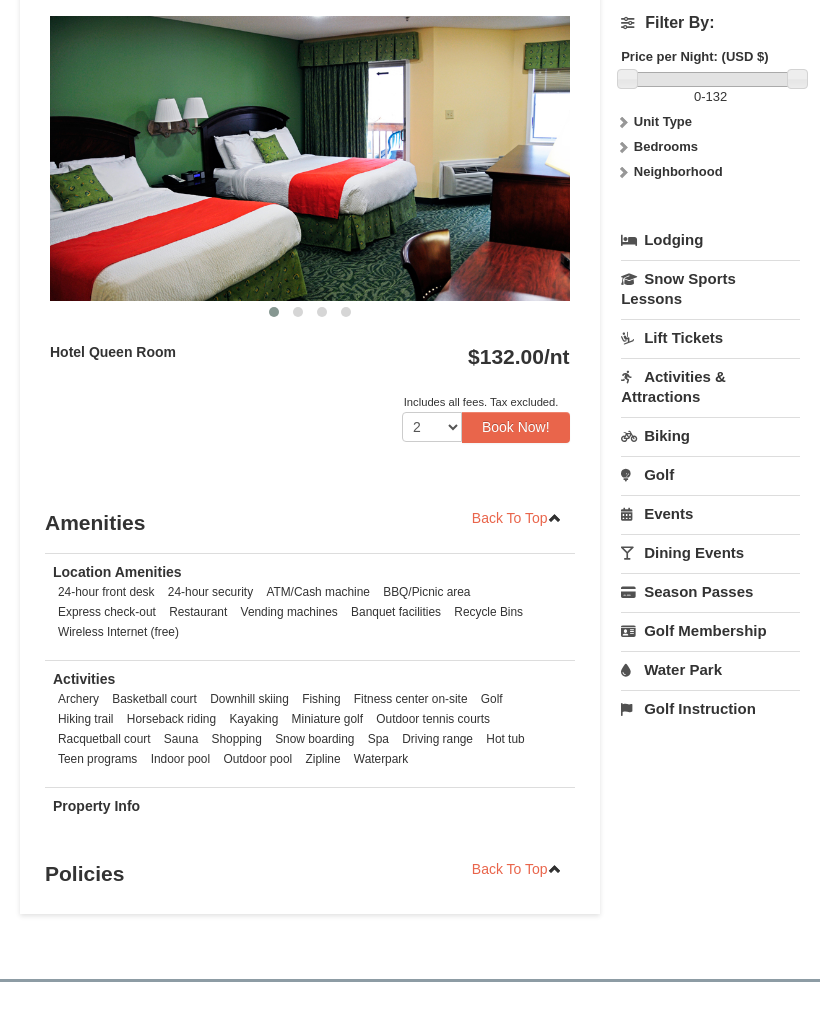 click on "Book Now!" at bounding box center [516, 427] 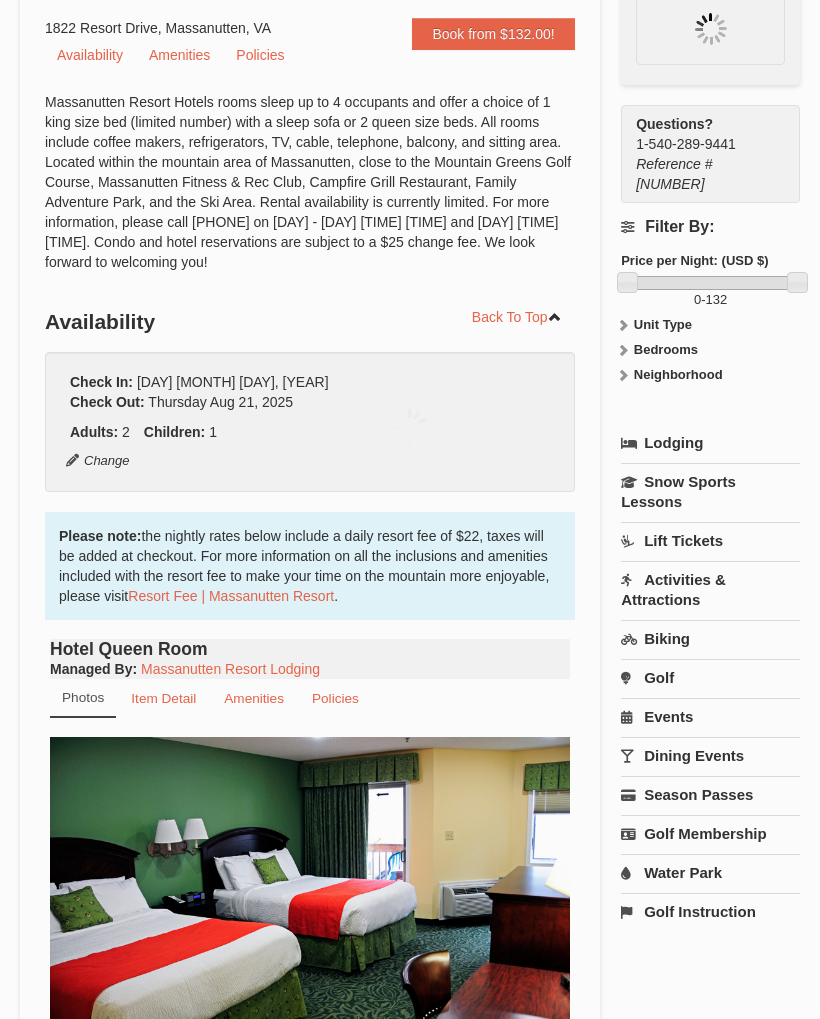 scroll, scrollTop: 211, scrollLeft: 0, axis: vertical 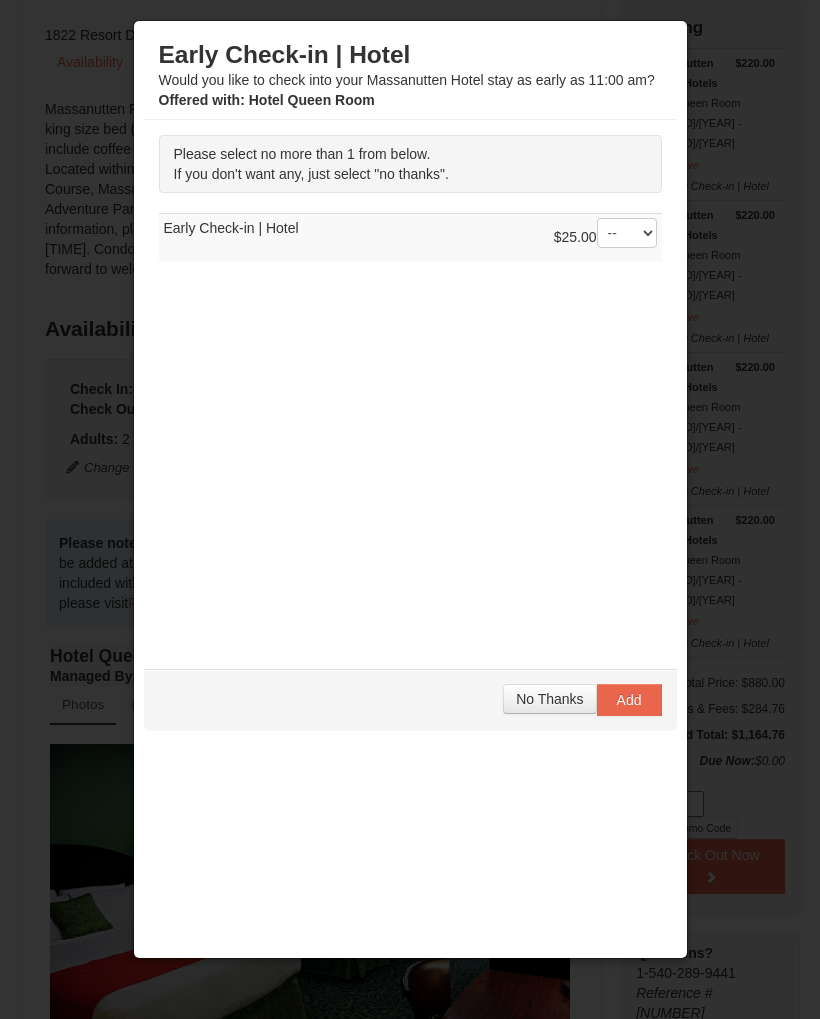 click on "No Thanks" at bounding box center [549, 699] 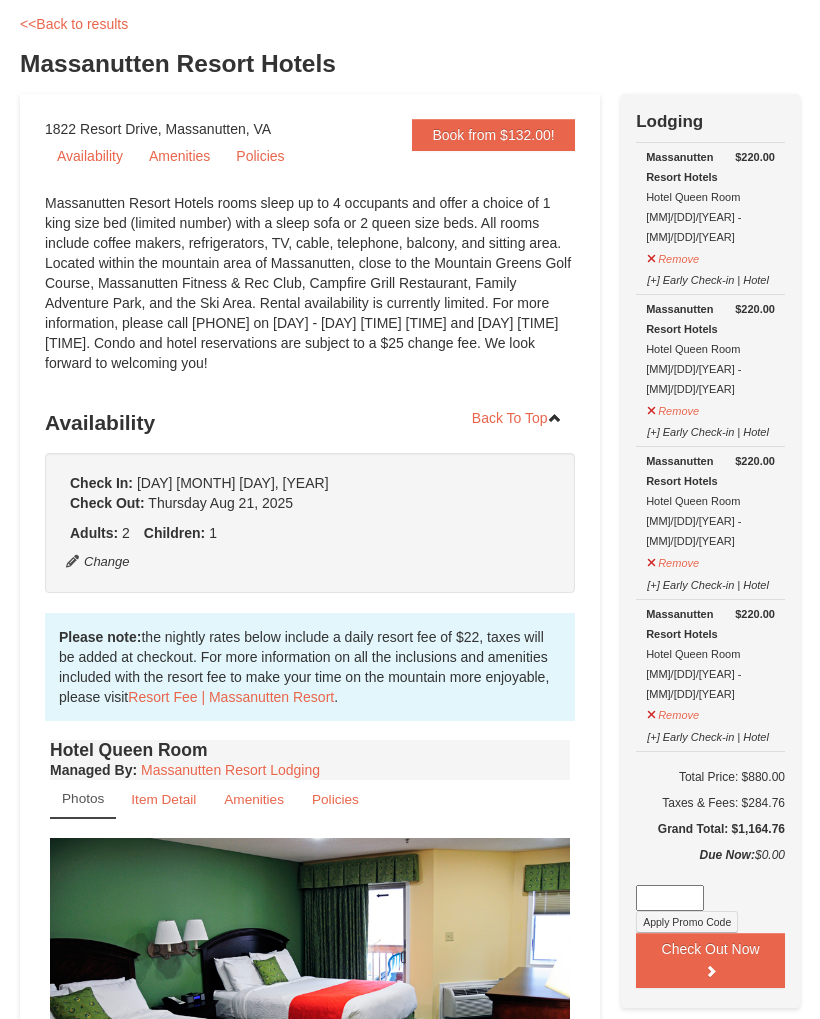 scroll, scrollTop: 119, scrollLeft: 0, axis: vertical 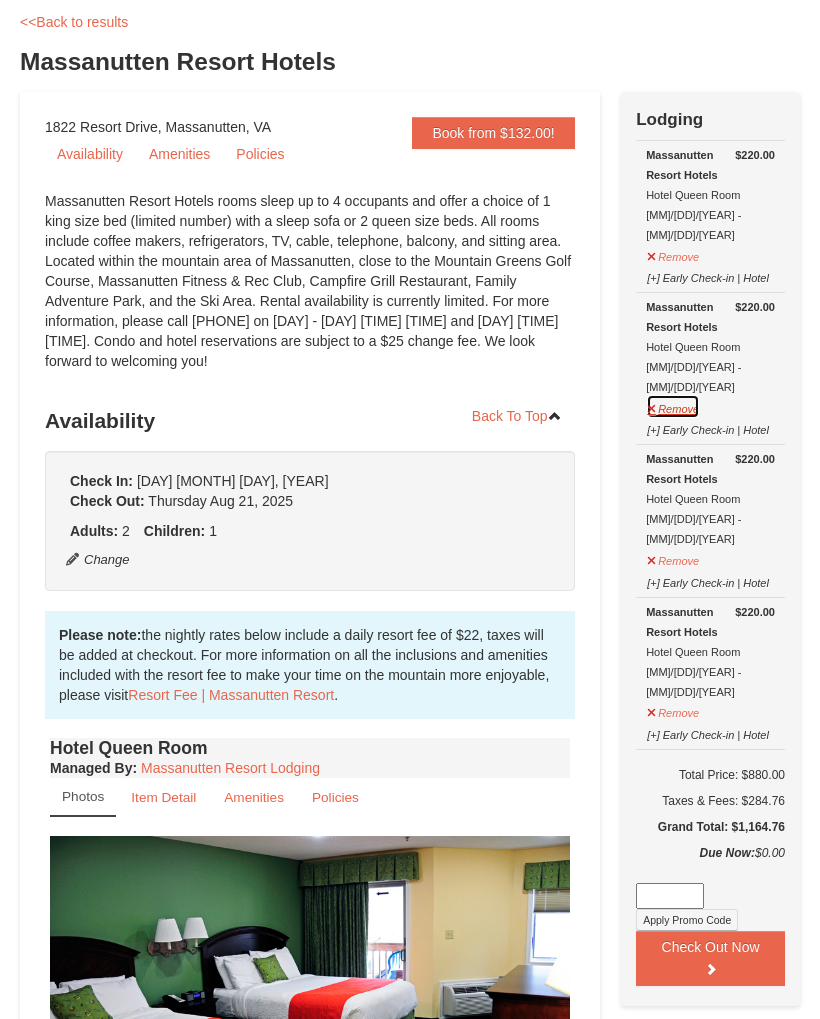 click on "Remove" at bounding box center (673, 406) 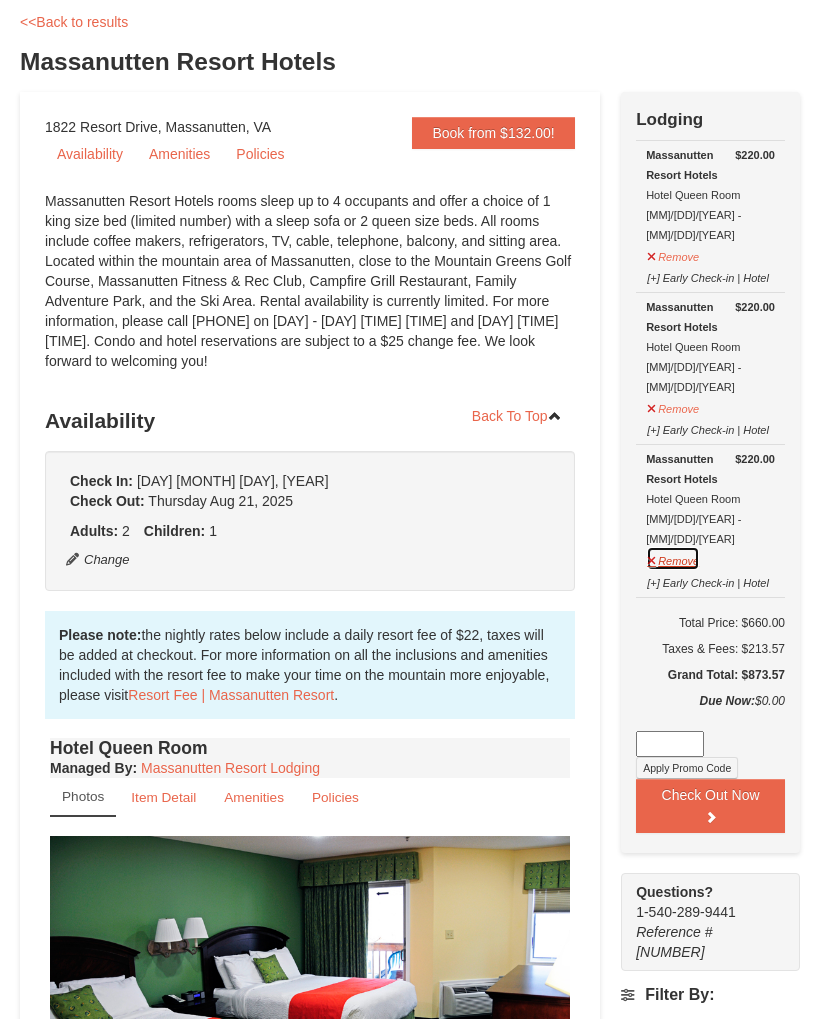 click on "Remove" at bounding box center [673, 558] 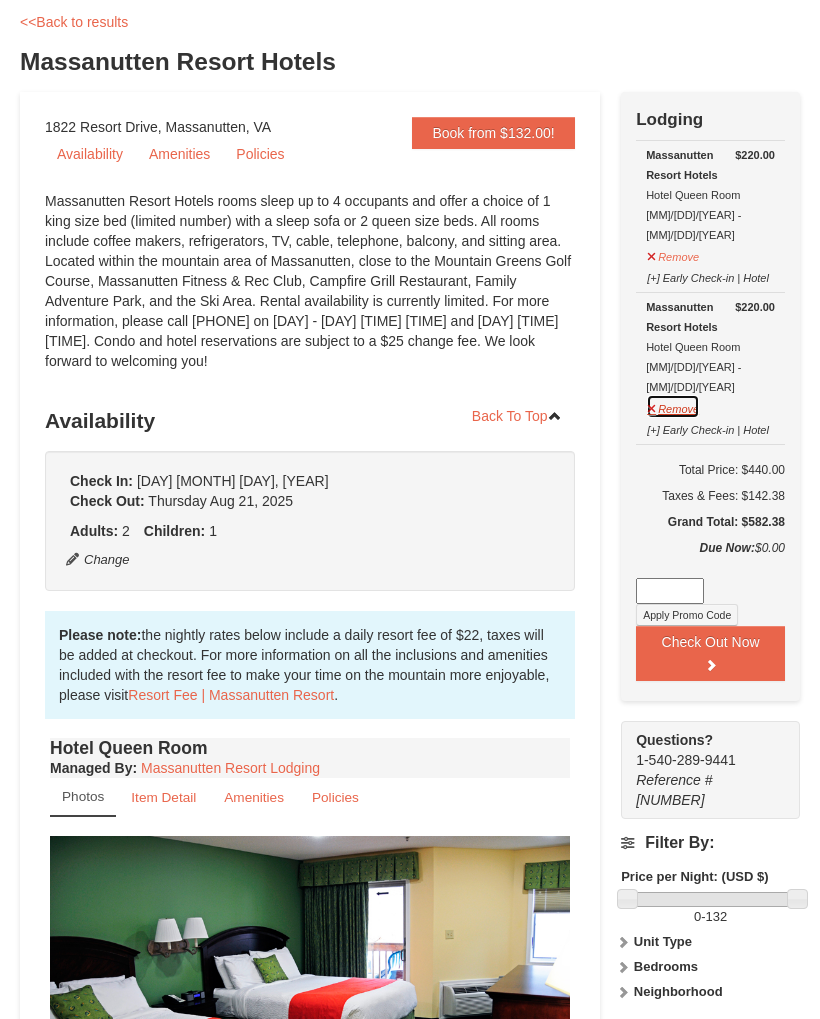 click on "Remove" at bounding box center [673, 406] 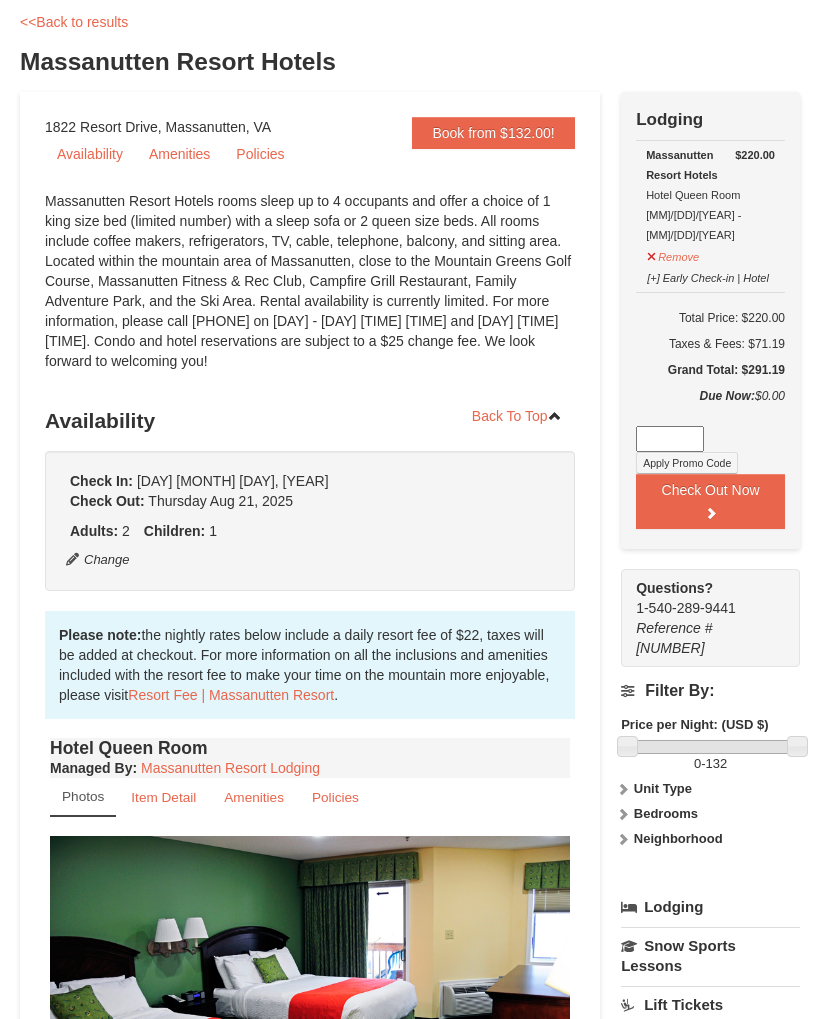 scroll, scrollTop: 0, scrollLeft: 0, axis: both 